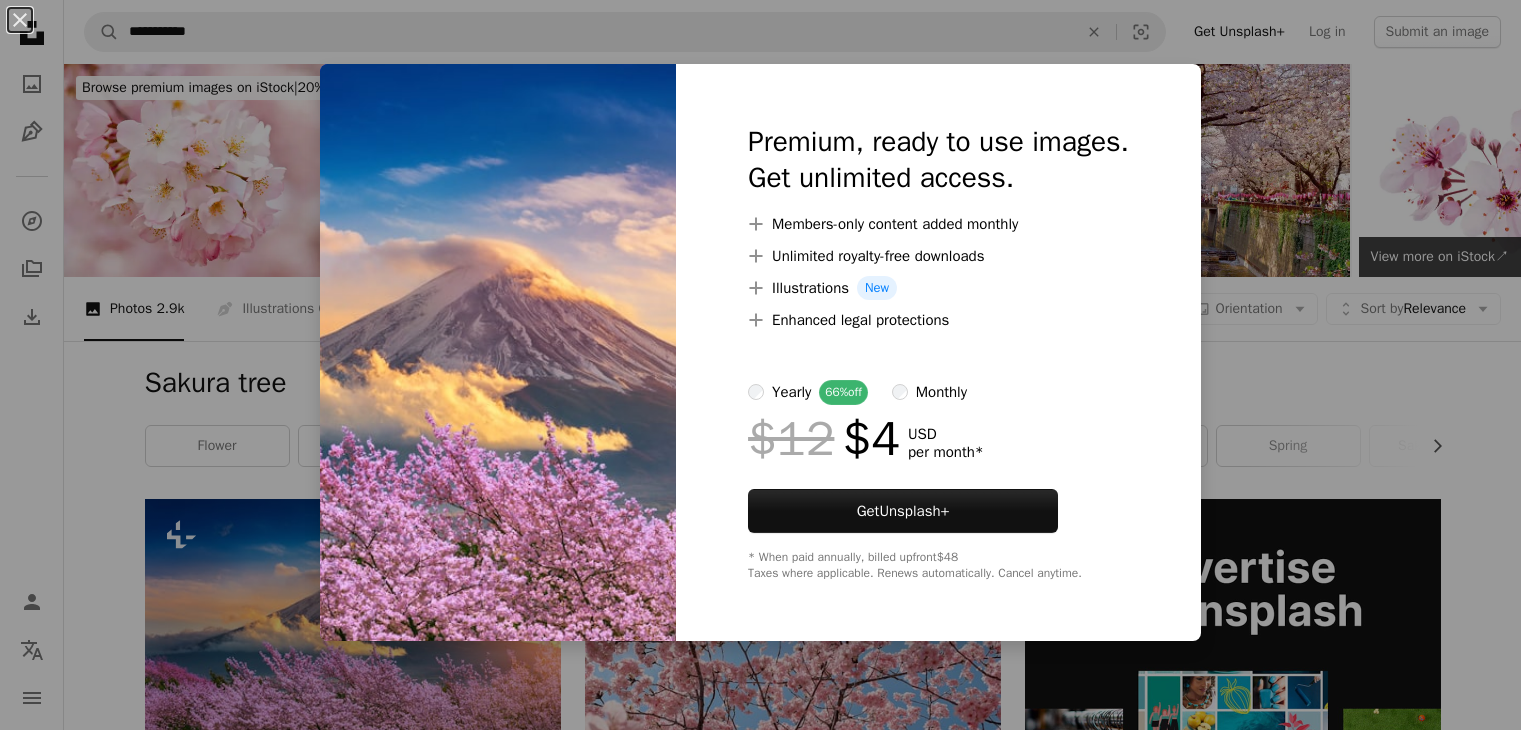 scroll, scrollTop: 0, scrollLeft: 0, axis: both 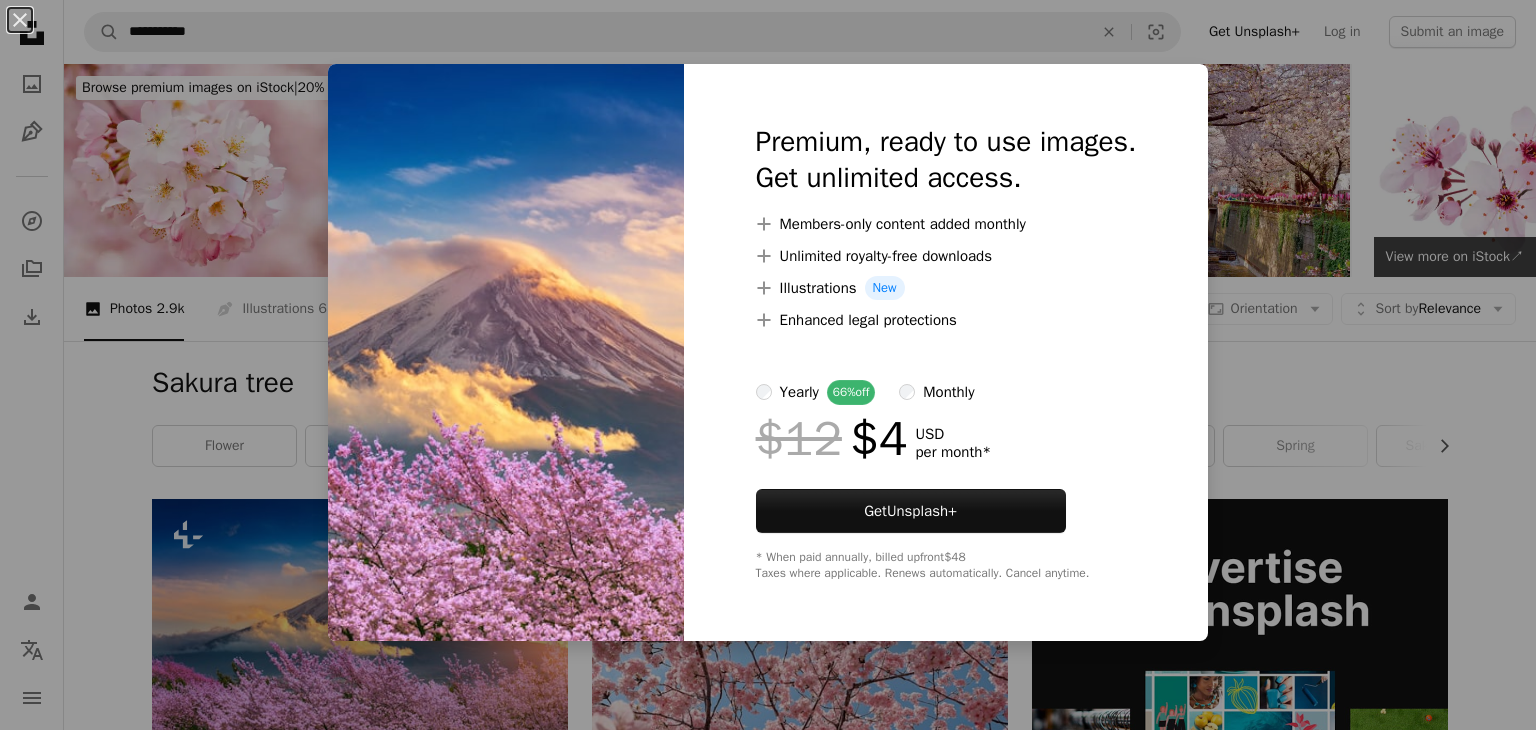click on "An X shape Premium, ready to use images. Get unlimited access. A plus sign Members-only content added monthly A plus sign Unlimited royalty-free downloads A plus sign Illustrations  New A plus sign Enhanced legal protections yearly 66%  off monthly $12   $4 USD per month * Get  Unsplash+ * When paid annually, billed upfront  $48 Taxes where applicable. Renews automatically. Cancel anytime." at bounding box center (768, 365) 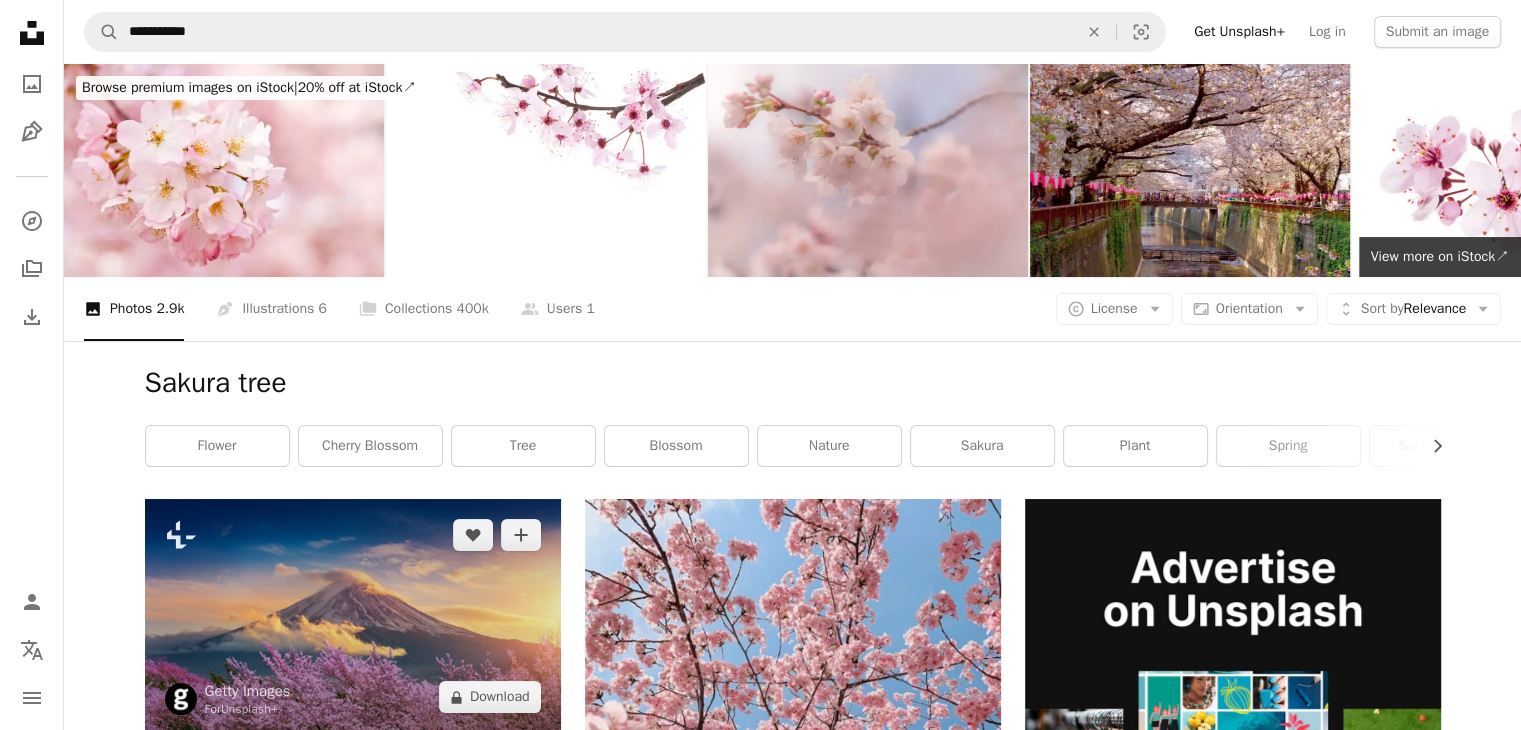 click at bounding box center [353, 616] 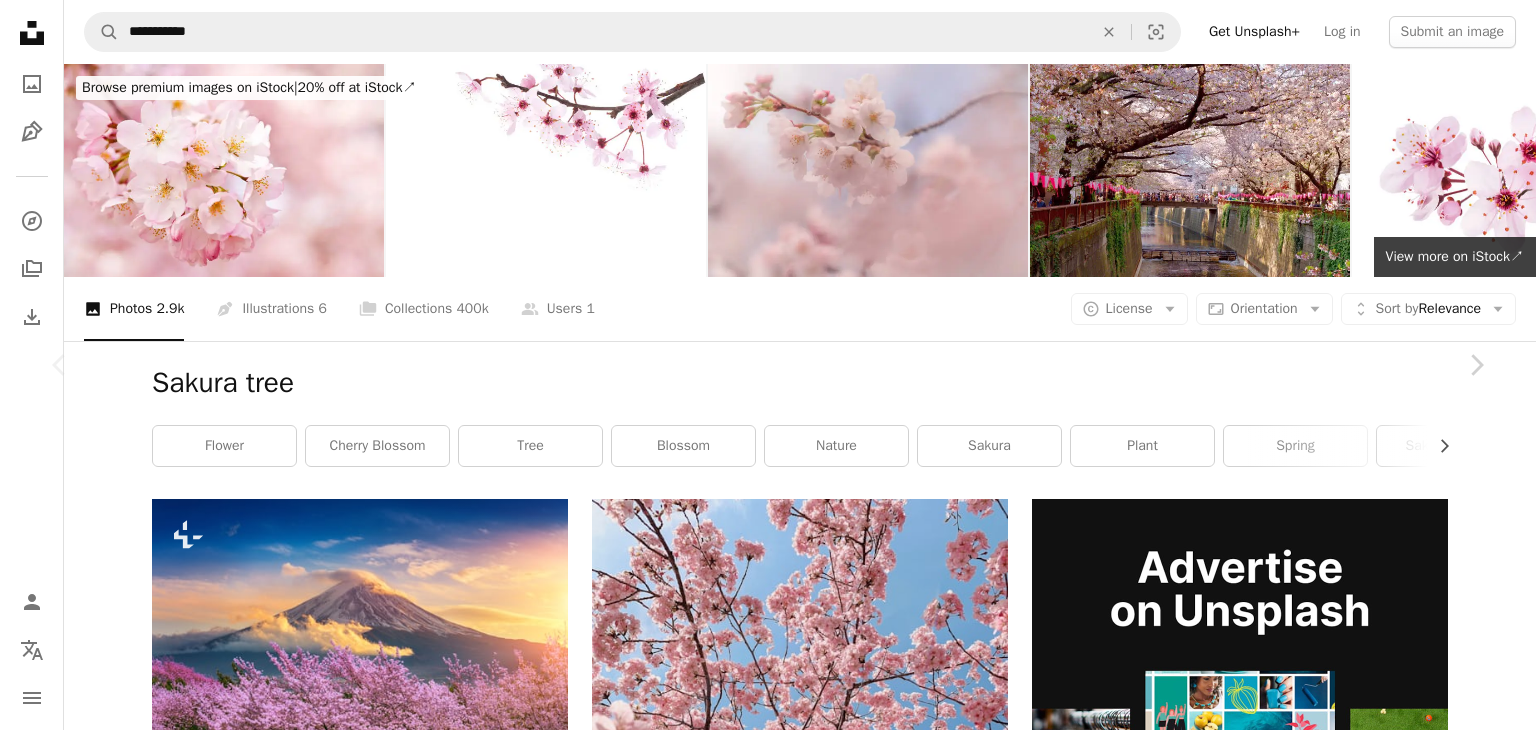 drag, startPoint x: 786, startPoint y: 285, endPoint x: 1397, endPoint y: 212, distance: 615.34546 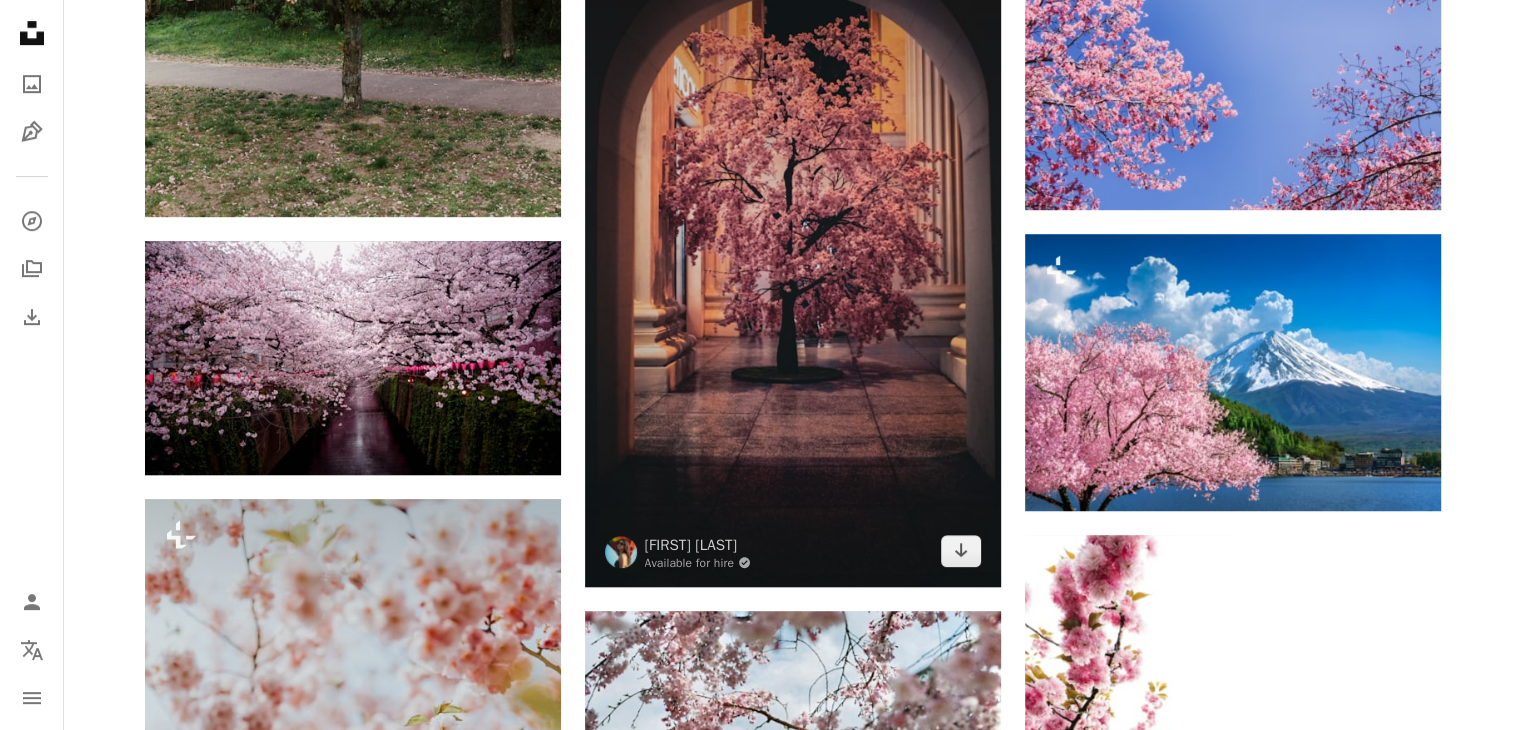 scroll, scrollTop: 1166, scrollLeft: 0, axis: vertical 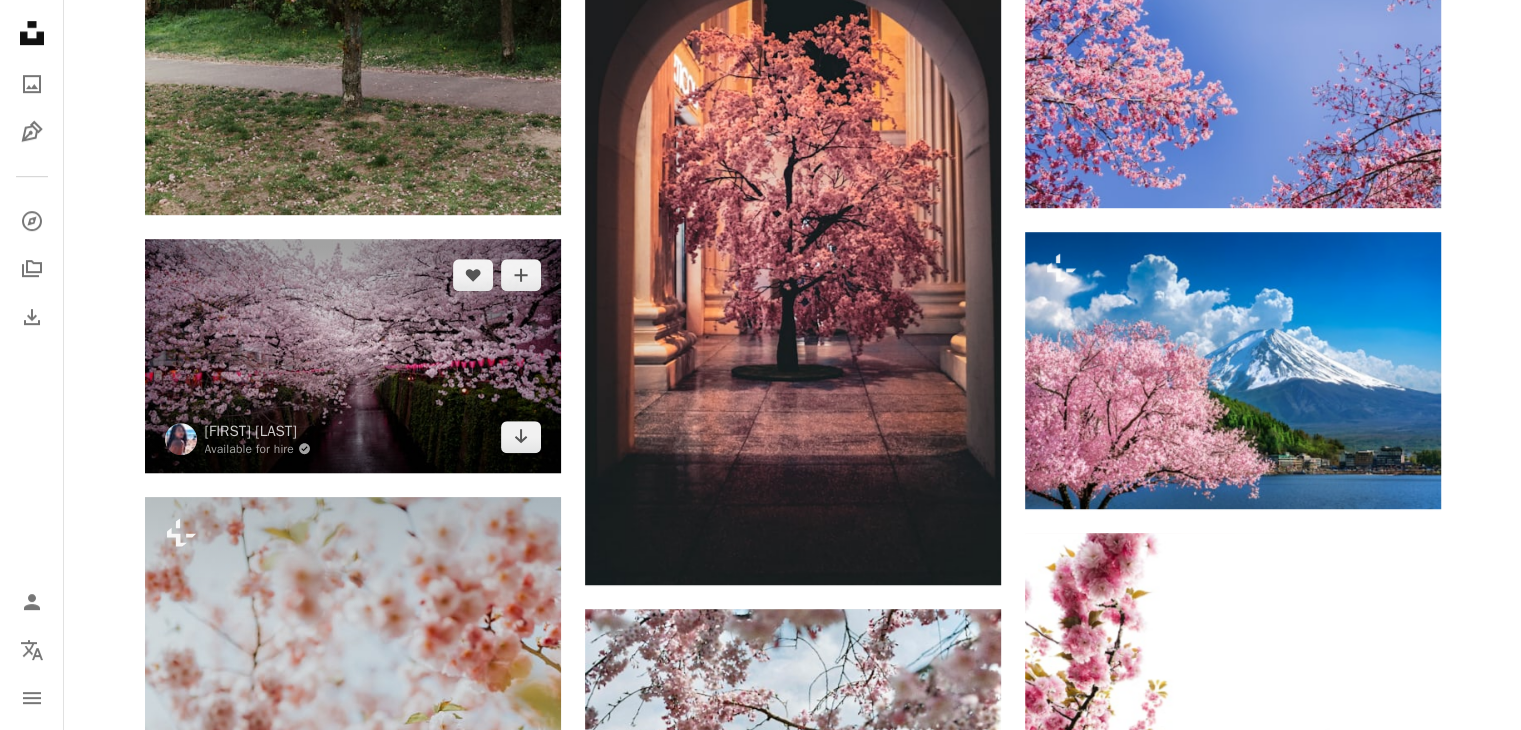 click at bounding box center (353, 356) 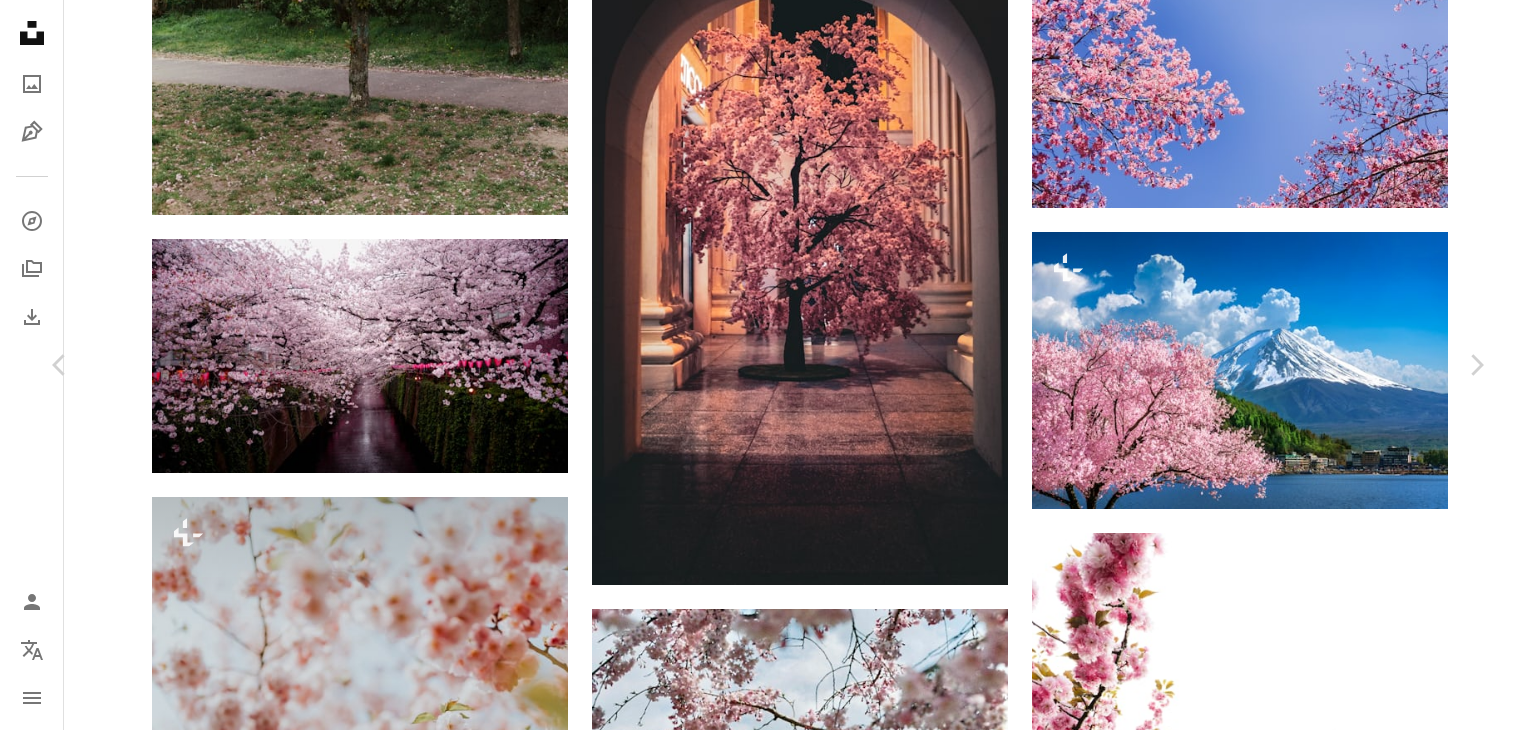 click on "[FIRST] [LAST]" at bounding box center (768, 3974) 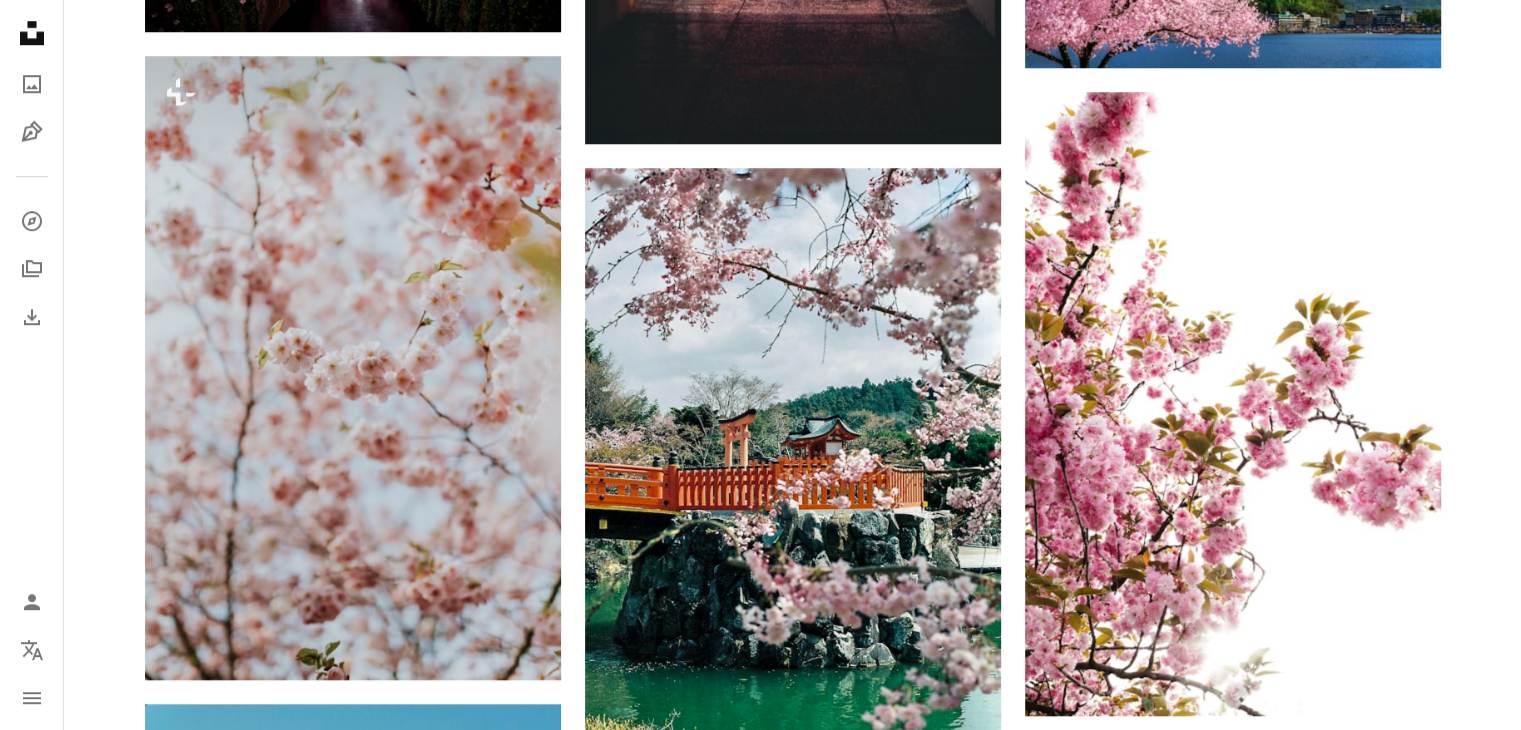 scroll, scrollTop: 1576, scrollLeft: 0, axis: vertical 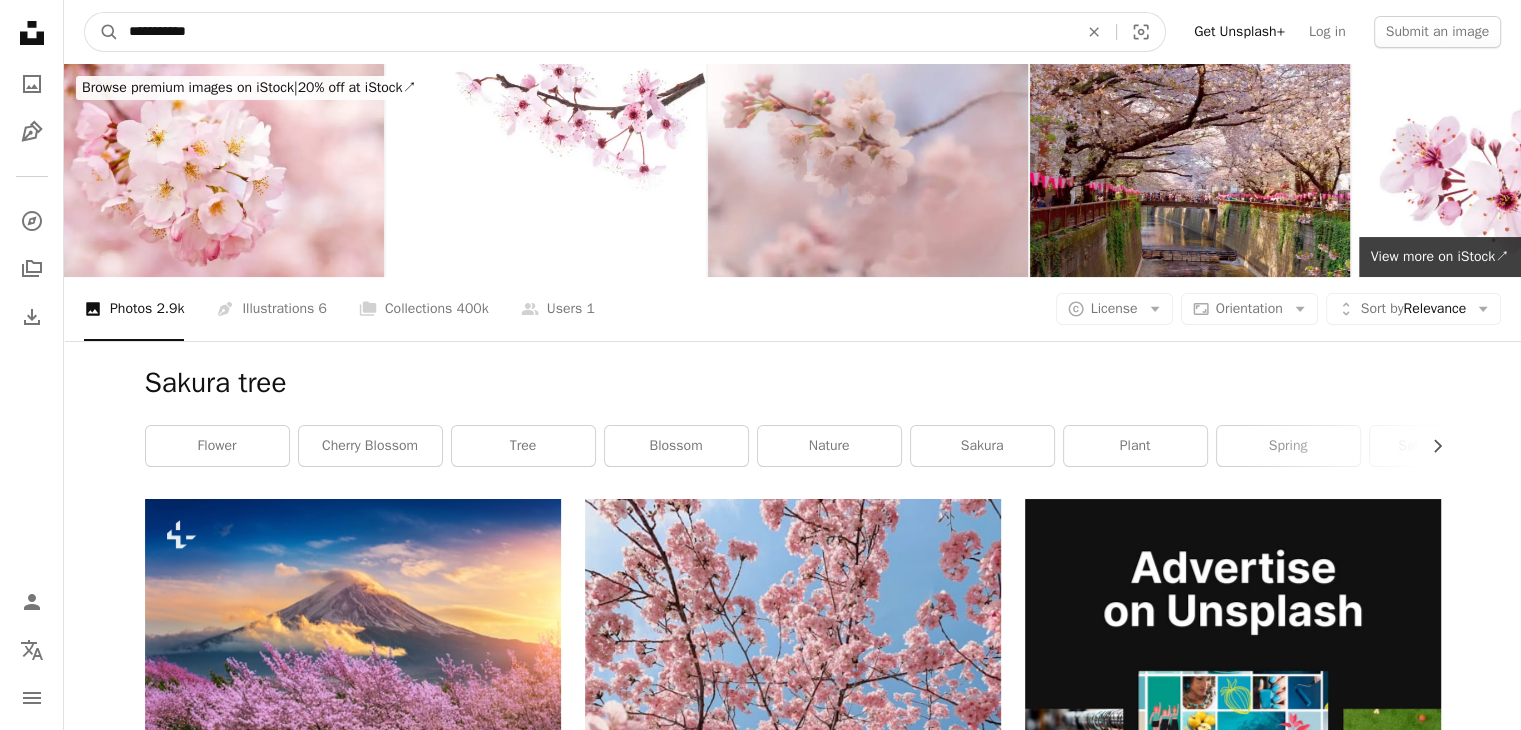 drag, startPoint x: 346, startPoint y: 43, endPoint x: 0, endPoint y: 21, distance: 346.69873 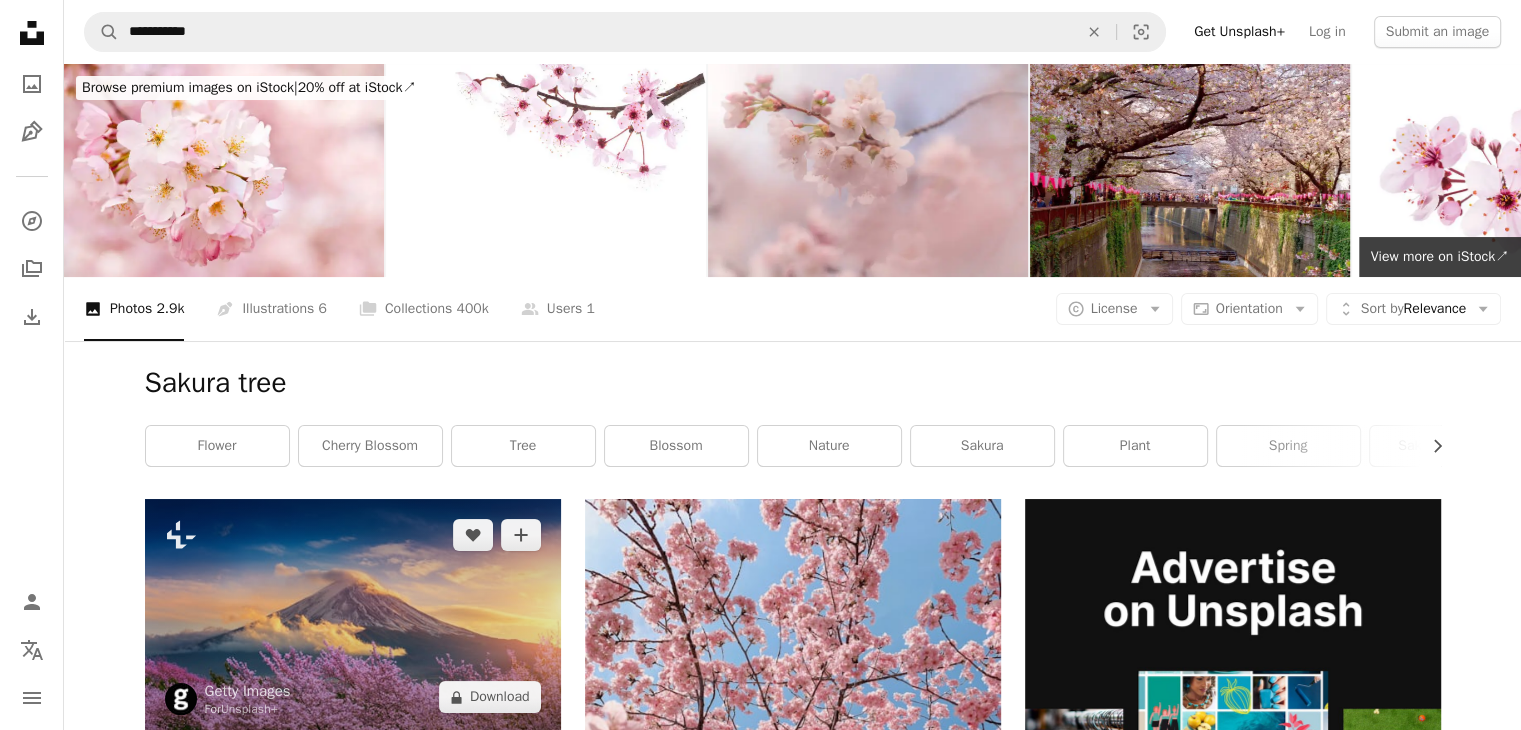 click at bounding box center (353, 616) 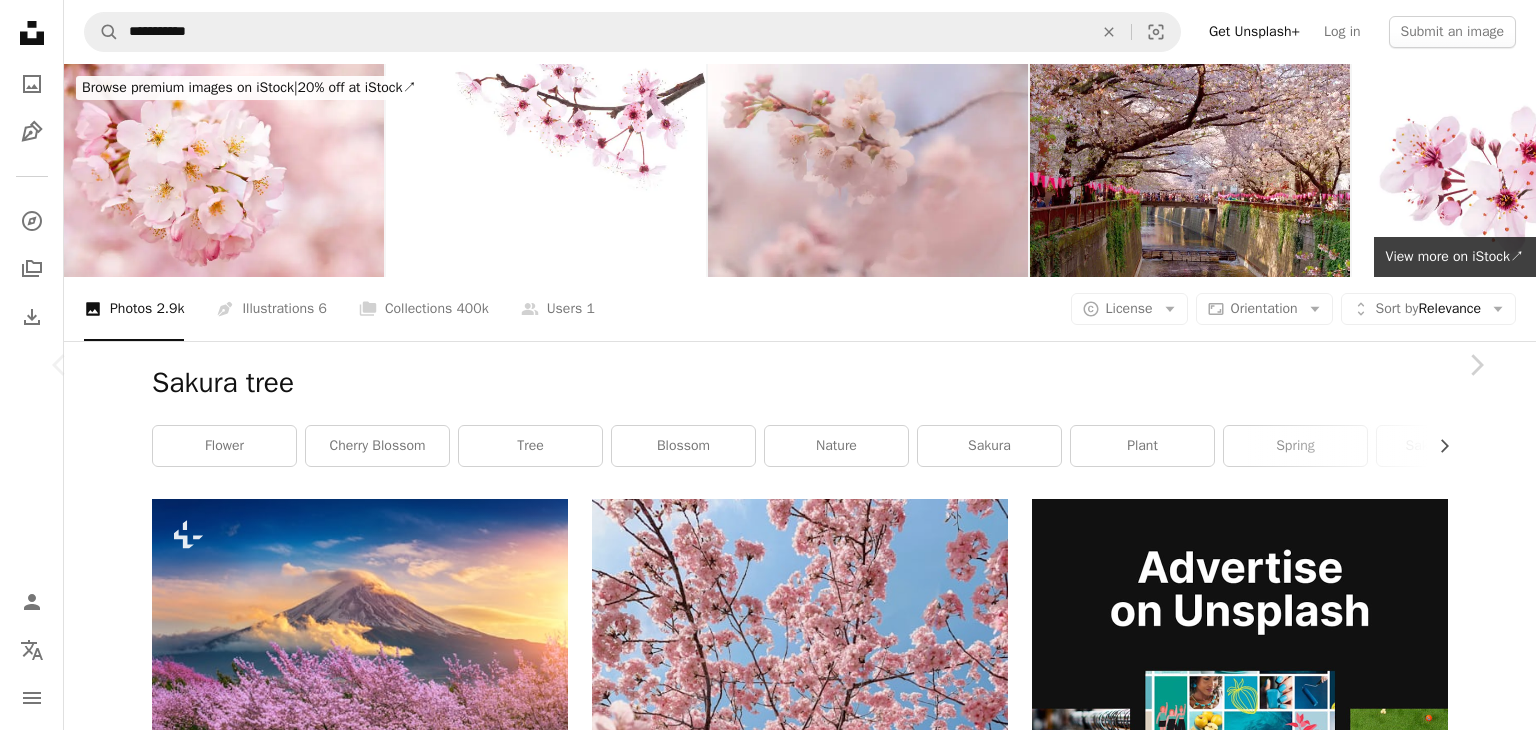 click on "A lock Download" at bounding box center (1329, 4822) 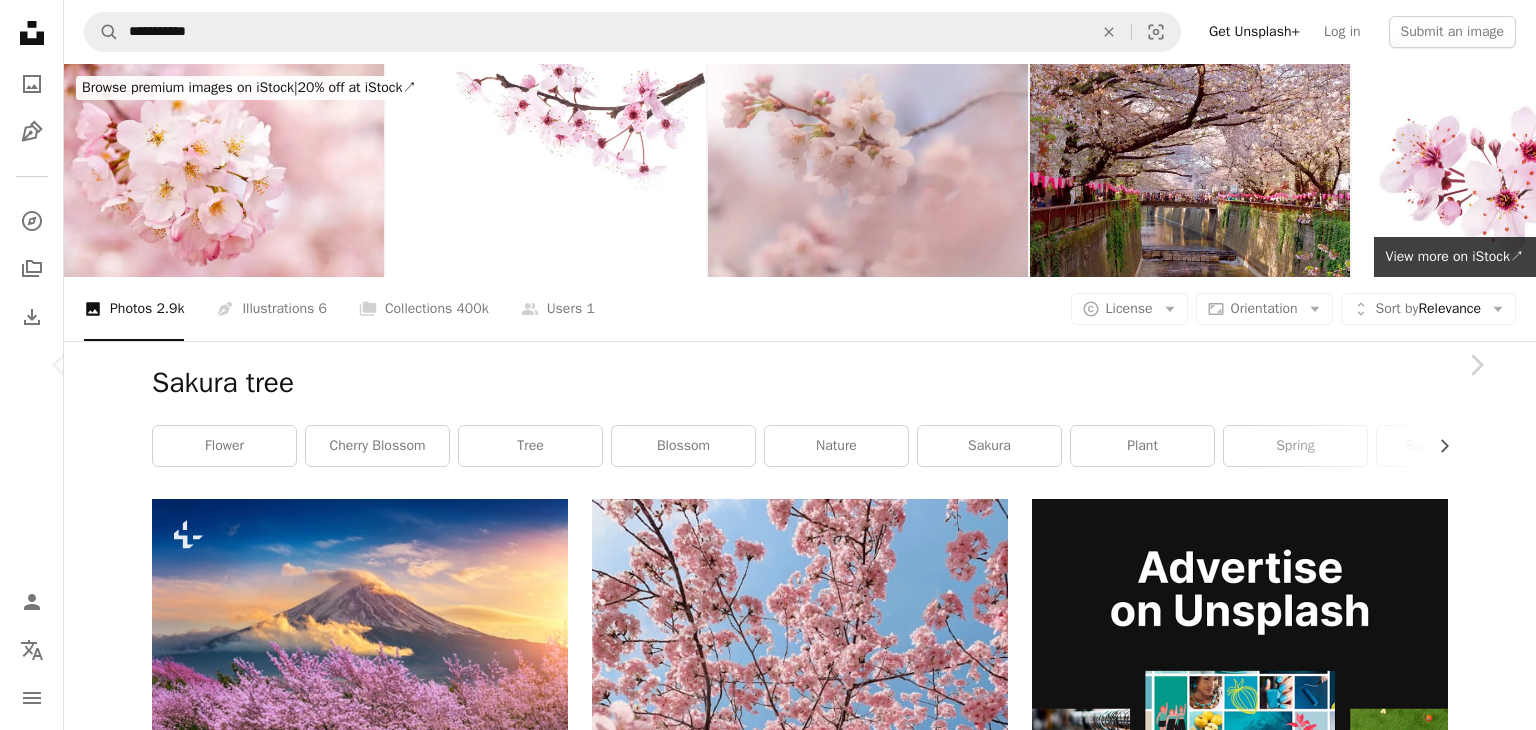 click on "An X shape Premium, ready to use images. Get unlimited access. A plus sign Members-only content added monthly A plus sign Unlimited royalty-free downloads A plus sign Illustrations  New A plus sign Enhanced legal protections yearly 66%  off monthly $12   $4 USD per month * Get  Unsplash+ * When paid annually, billed upfront  $48 Taxes where applicable. Renews automatically. Cancel anytime." at bounding box center (768, 5140) 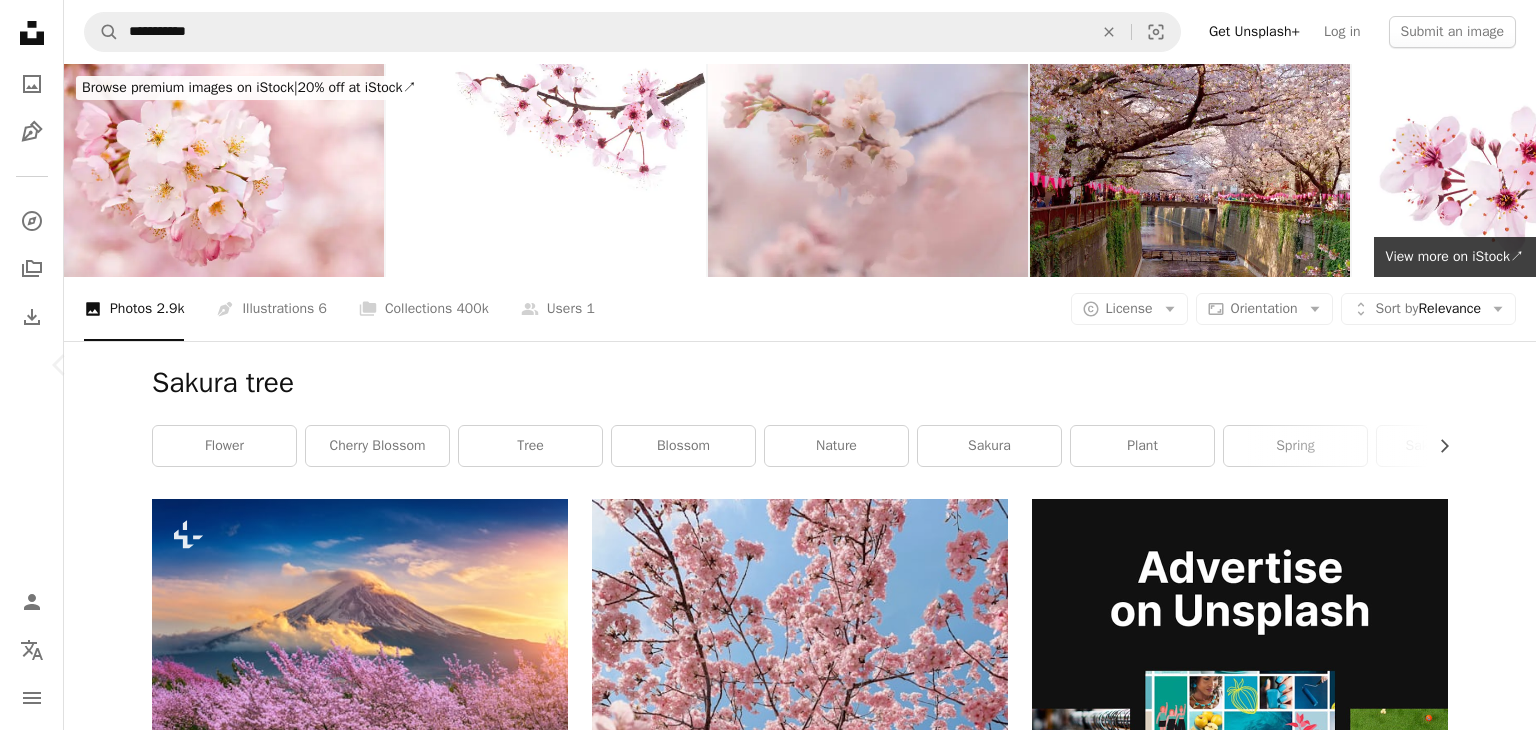drag, startPoint x: 1028, startPoint y: 238, endPoint x: 1432, endPoint y: 288, distance: 407.0823 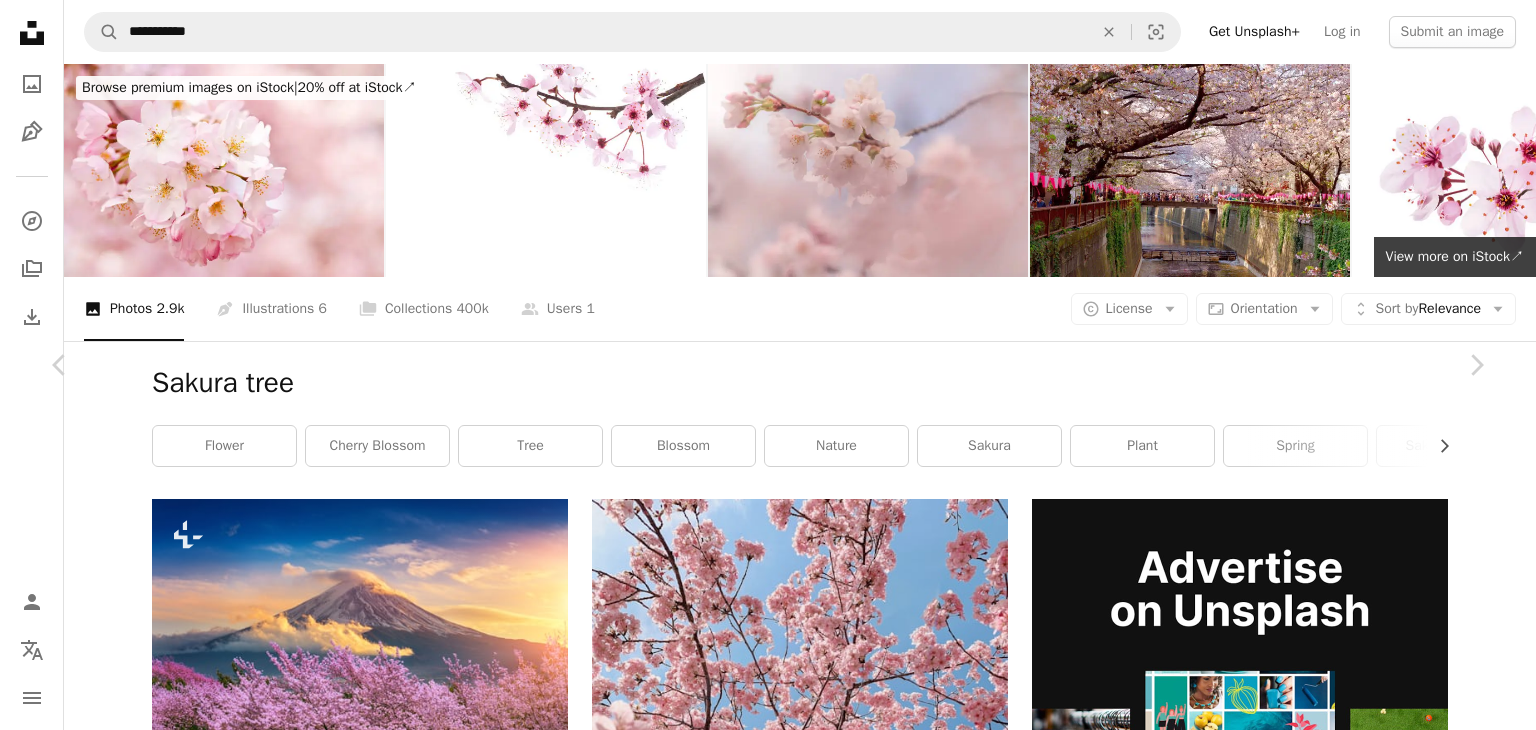 click on "[FIRST] [LAST]" at bounding box center (768, 2387) 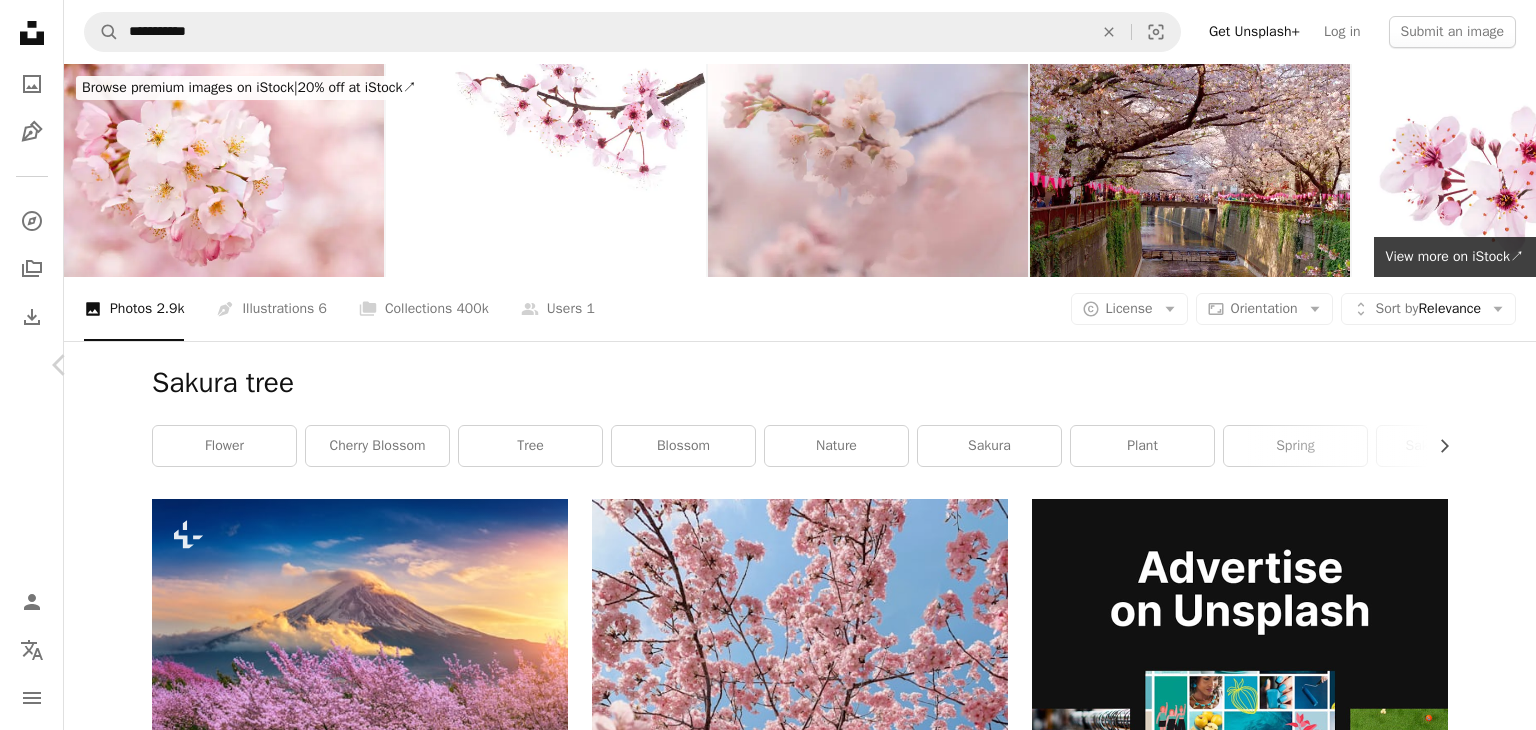 click on "Chevron right" at bounding box center (1476, 365) 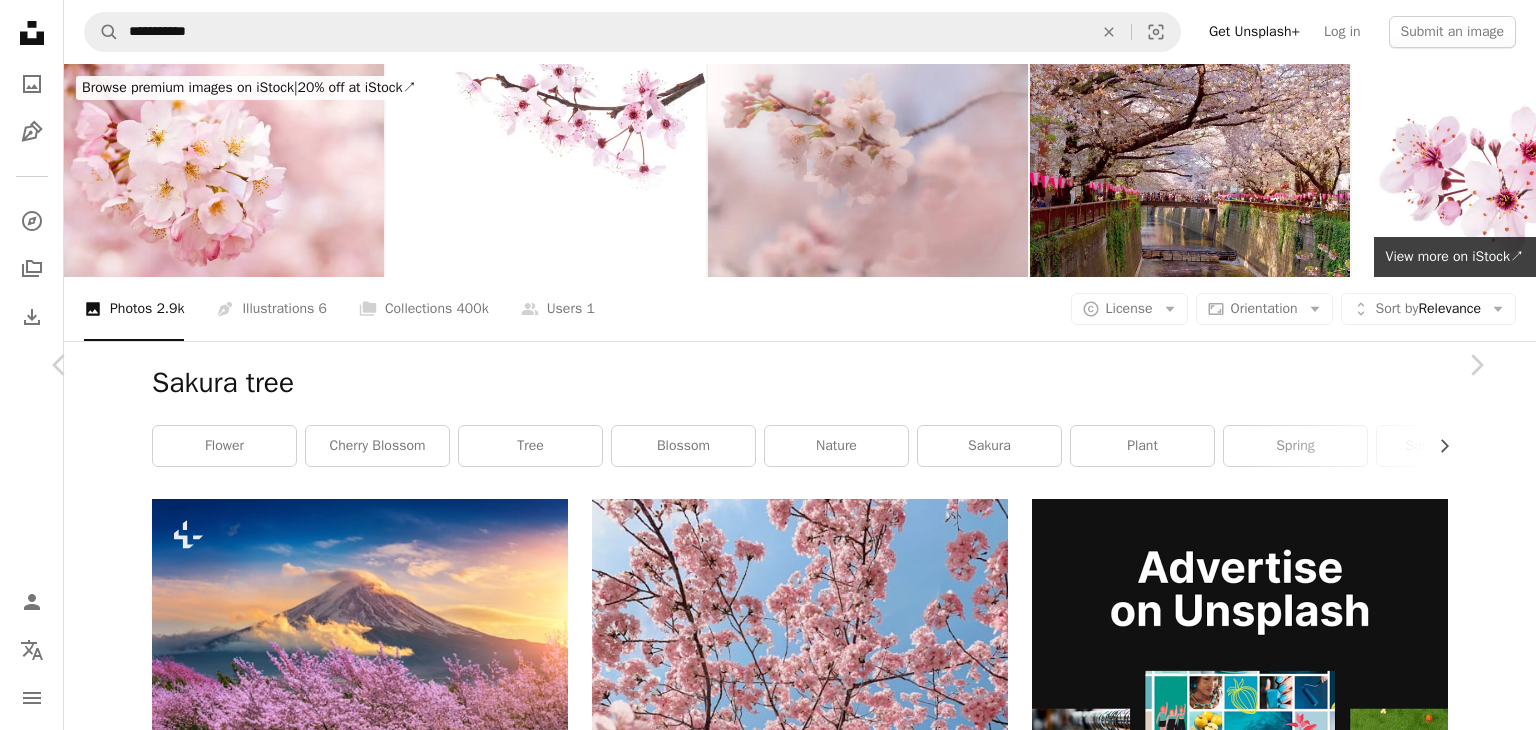 click on "An X shape" at bounding box center [20, 20] 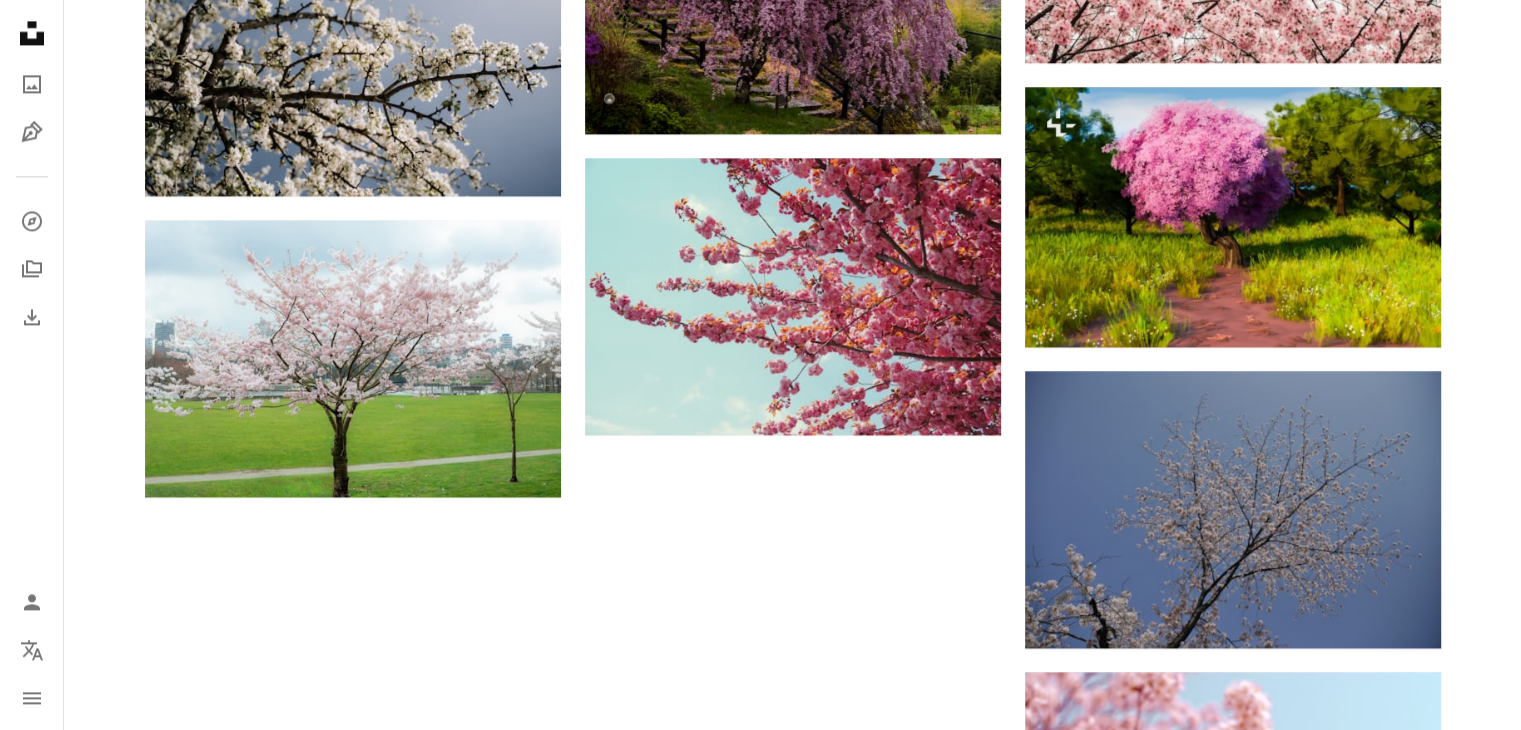 scroll, scrollTop: 2910, scrollLeft: 0, axis: vertical 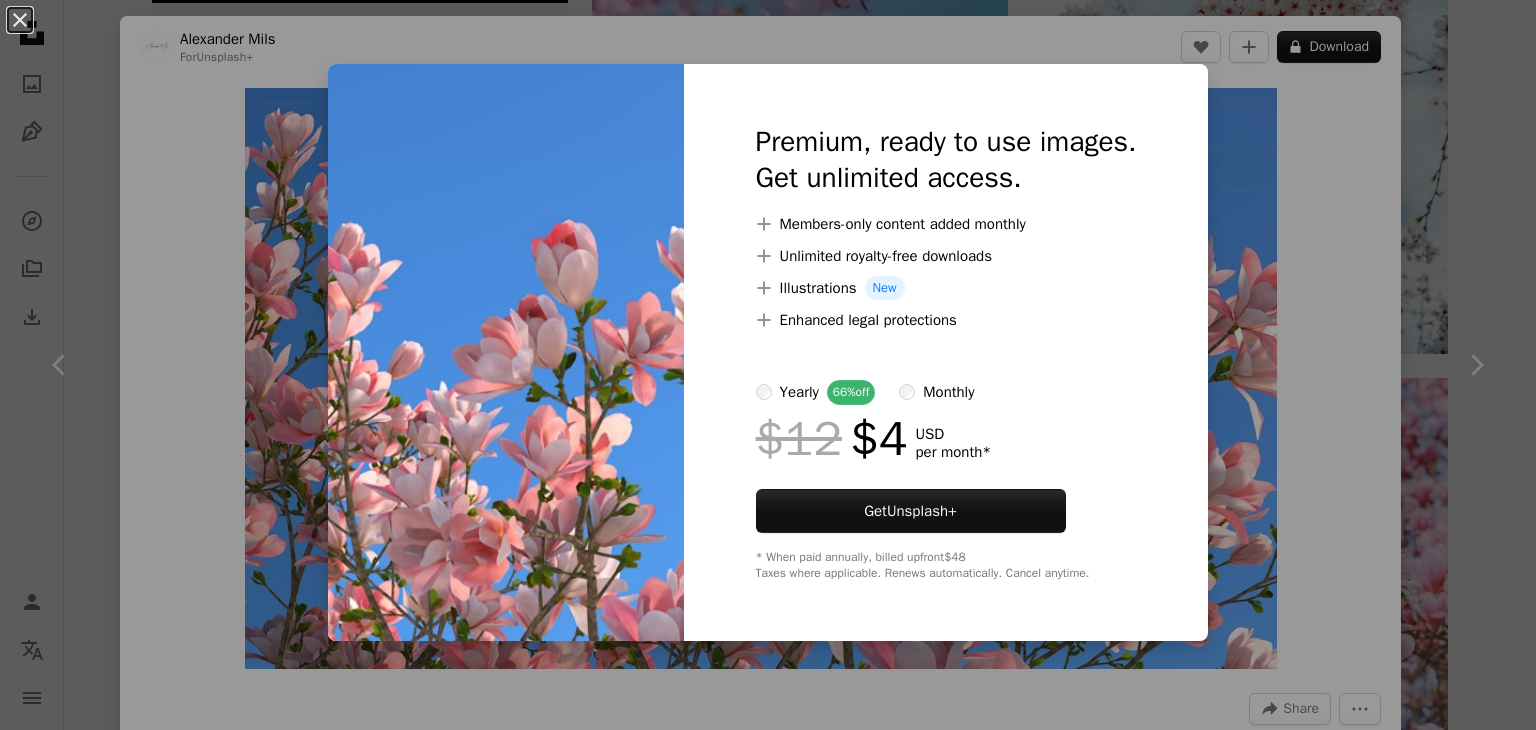click on "An X shape Premium, ready to use images. Get unlimited access. A plus sign Members-only content added monthly A plus sign Unlimited royalty-free downloads A plus sign Illustrations  New A plus sign Enhanced legal protections yearly 66%  off monthly $12   $4 USD per month * Get  Unsplash+ * When paid annually, billed upfront  $48 Taxes where applicable. Renews automatically. Cancel anytime." at bounding box center [768, 365] 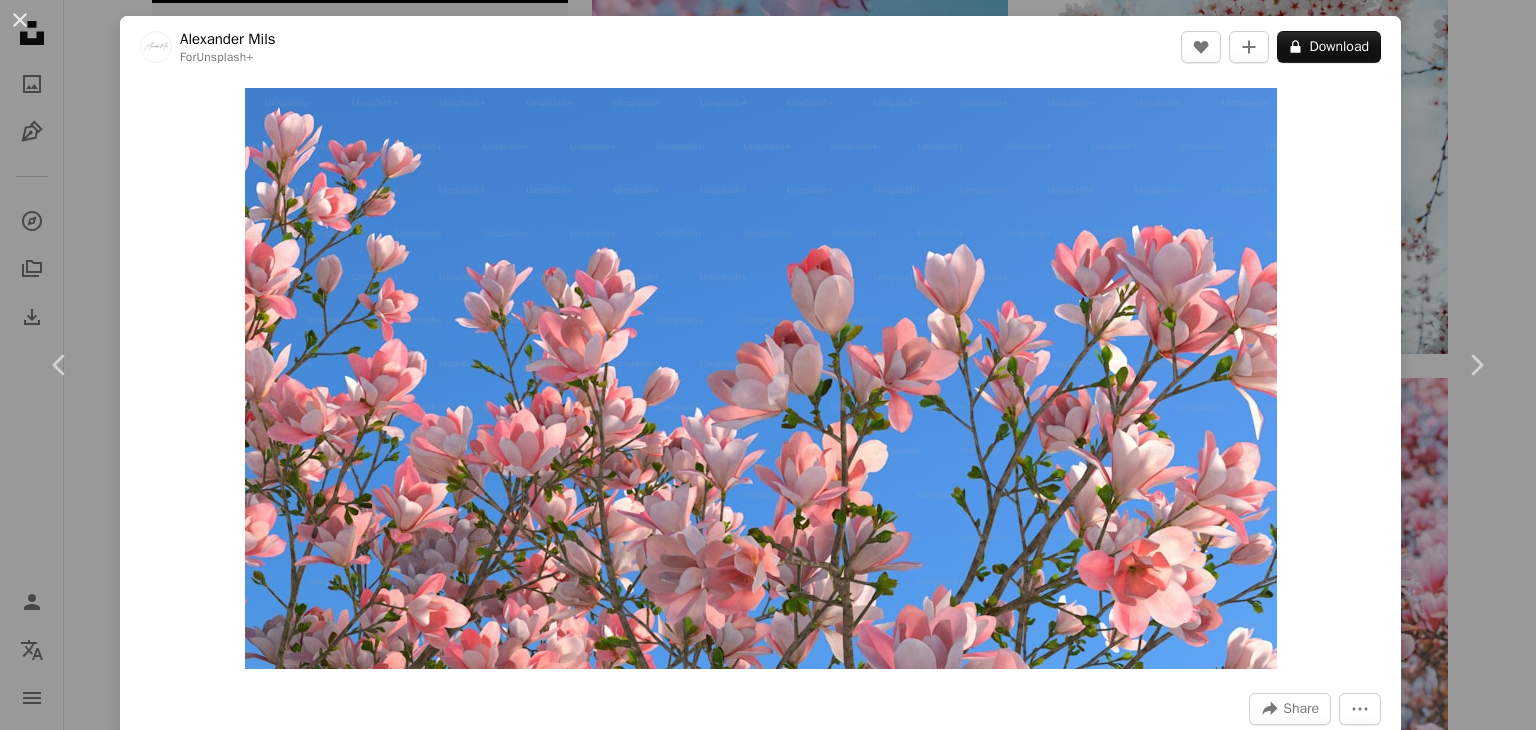 click on "An X shape Chevron left Chevron right Alexander Mils For  Unsplash+ A heart A plus sign A lock Download Zoom in A forward-right arrow Share More Actions Calendar outlined Published on  March 10, 2024 Safety Licensed under the  Unsplash+ License flowers spring animals blue sky wildlife cherry blossom blossom render outdoors pink flowers magnolia Free pictures From this series Plus sign for Unsplash+ Plus sign for Unsplash+ Related images Plus sign for Unsplash+ A heart A plus sign Alexander Mils For  Unsplash+ A lock Download Plus sign for Unsplash+ A heart A plus sign Olivie Strauss For  Unsplash+ A lock Download Plus sign for Unsplash+ A heart A plus sign Annie Spratt For  Unsplash+ A lock Download Plus sign for Unsplash+ A heart A plus sign Annie Spratt For  Unsplash+ A lock Download Plus sign for Unsplash+ A heart A plus sign Alexander Mils For  Unsplash+ A lock Download Plus sign for Unsplash+ A heart A plus sign Annie Spratt For  Unsplash+ A lock Download Plus sign for Unsplash+ A heart A plus sign For" at bounding box center (768, 365) 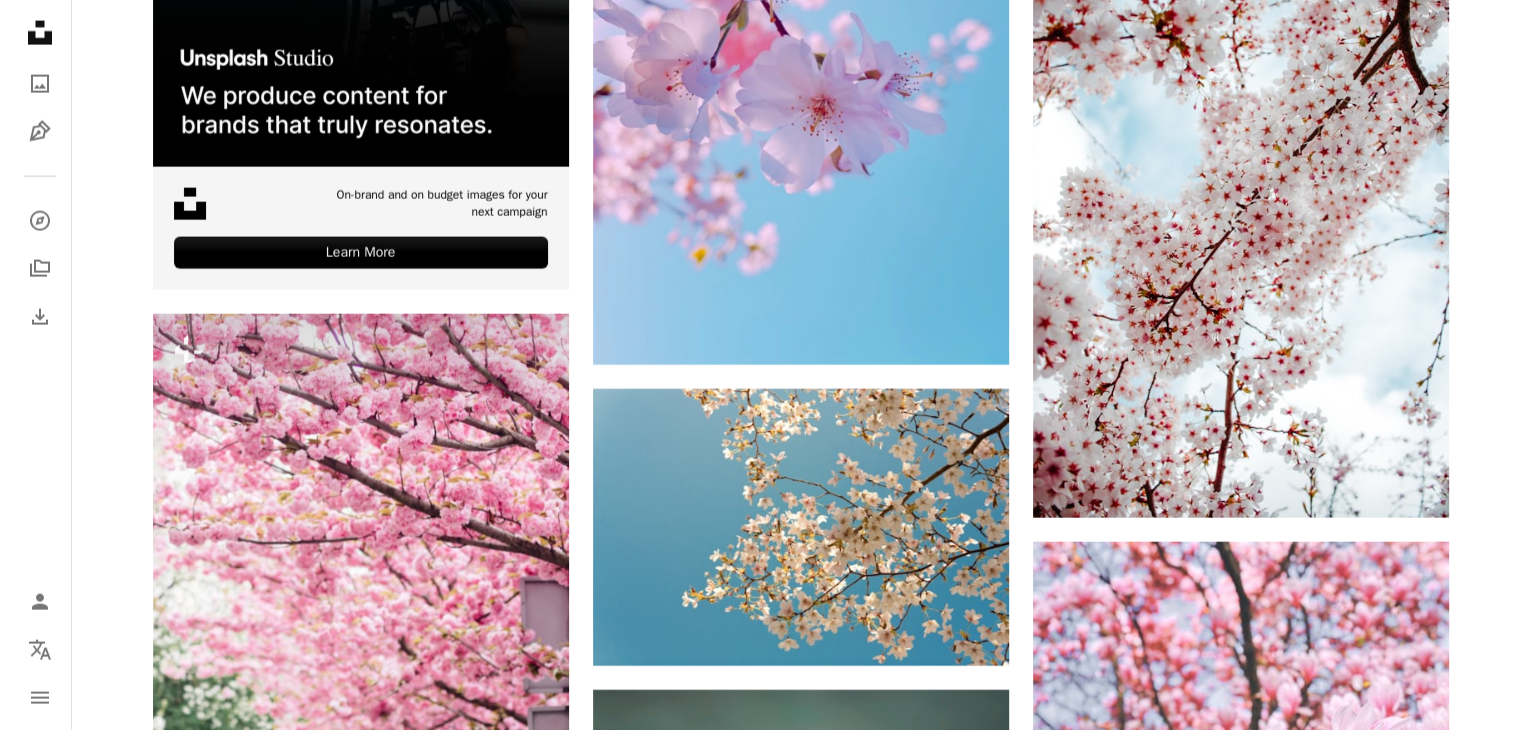 scroll, scrollTop: 4696, scrollLeft: 0, axis: vertical 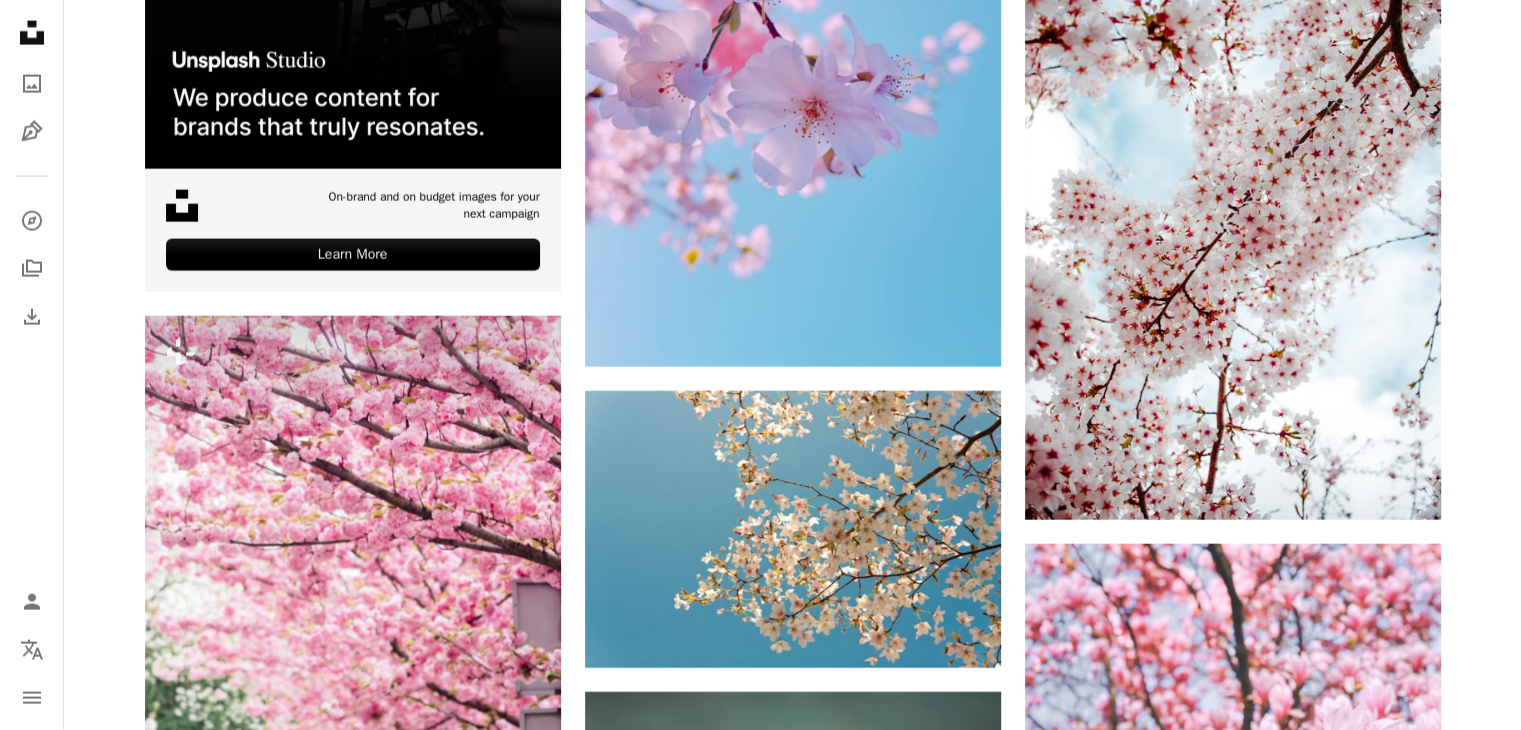 click at bounding box center [1233, 1226] 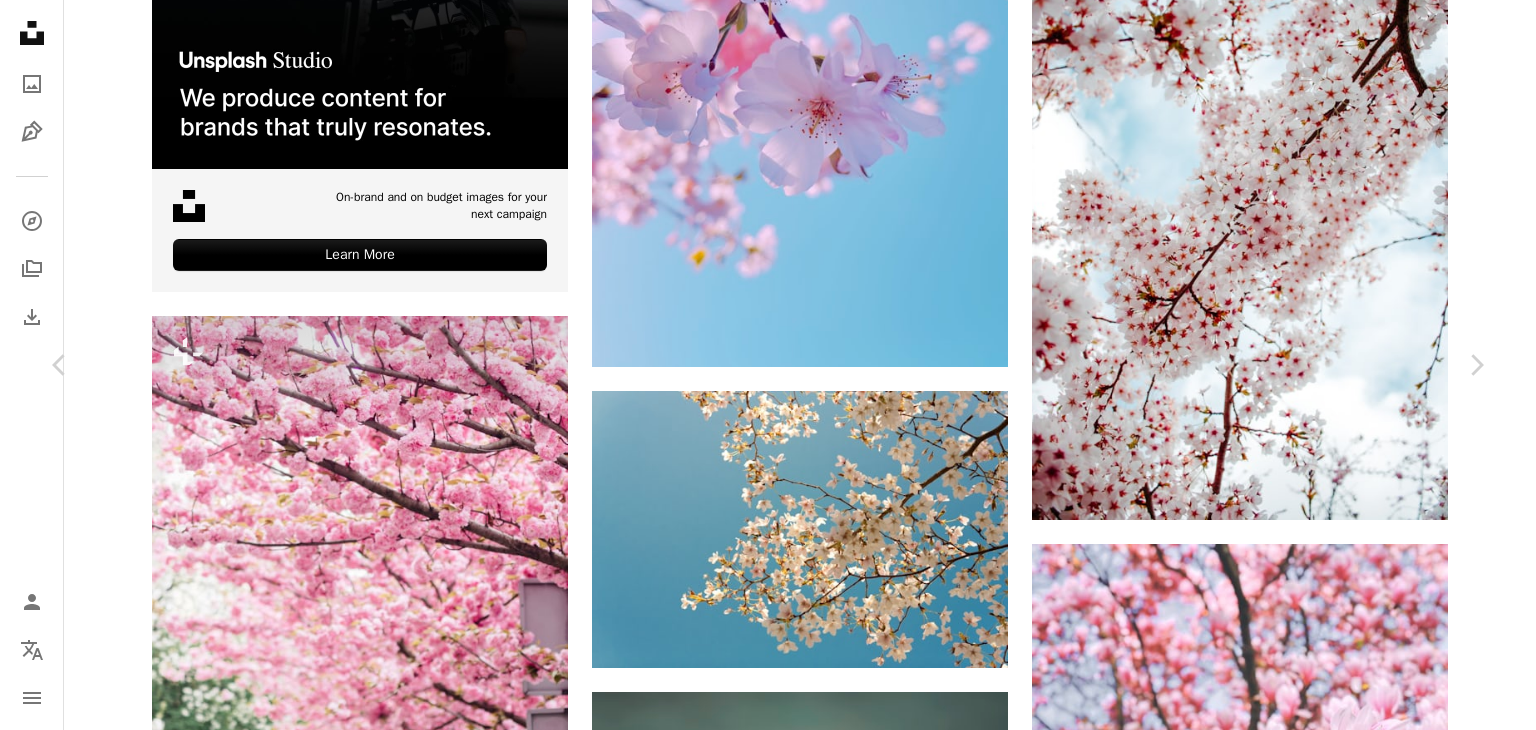 click on "Download free" at bounding box center (1291, 5973) 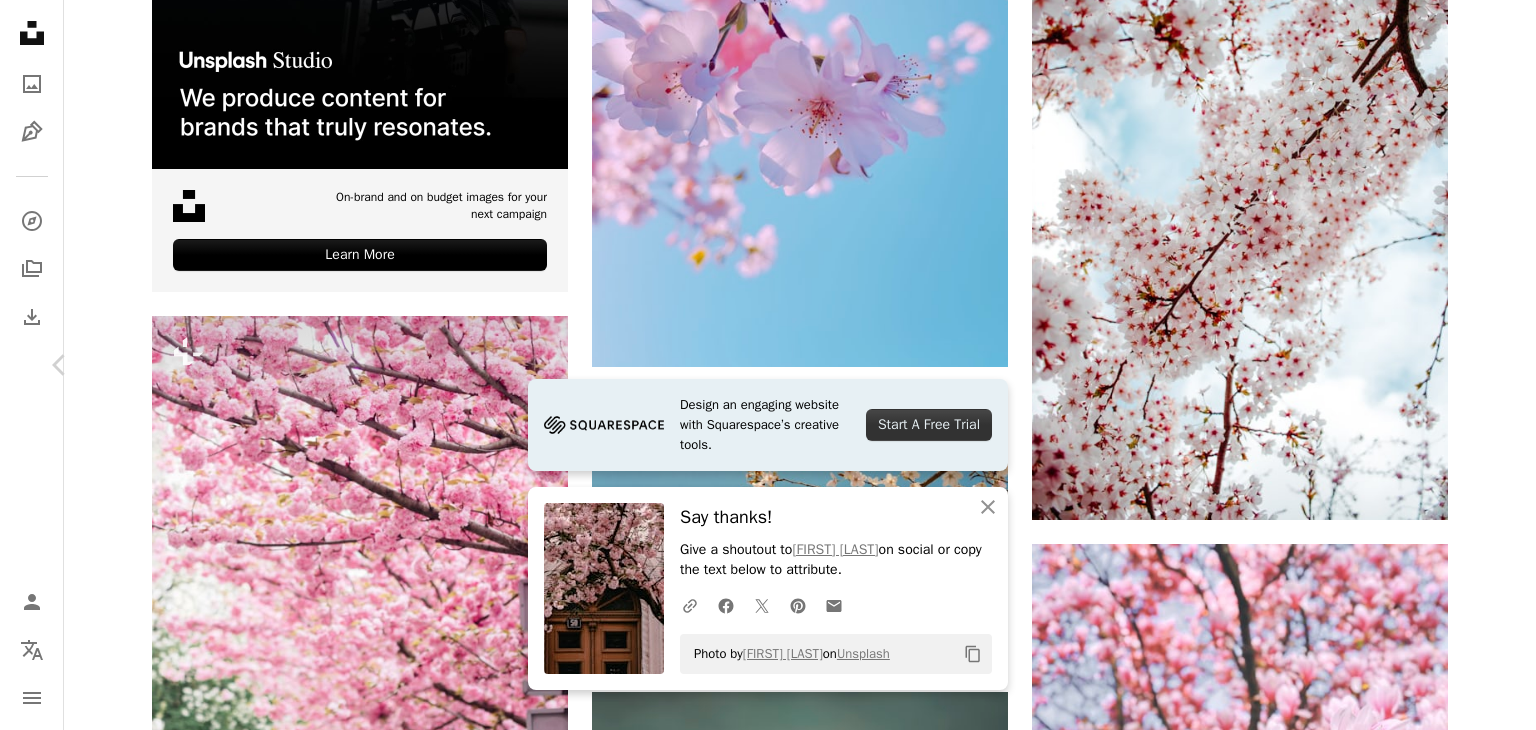 click on "Chevron right" at bounding box center (1476, 365) 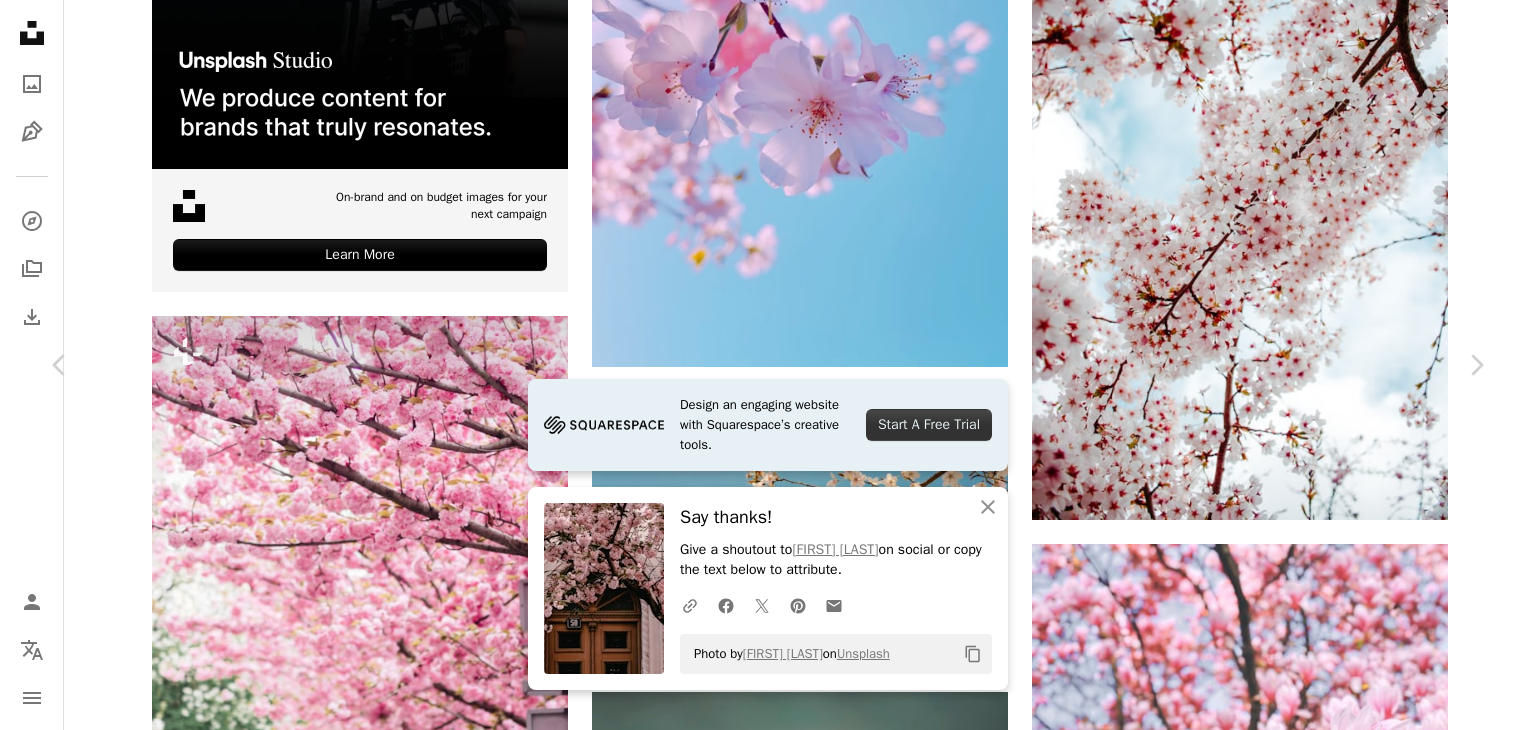 scroll, scrollTop: 1000, scrollLeft: 0, axis: vertical 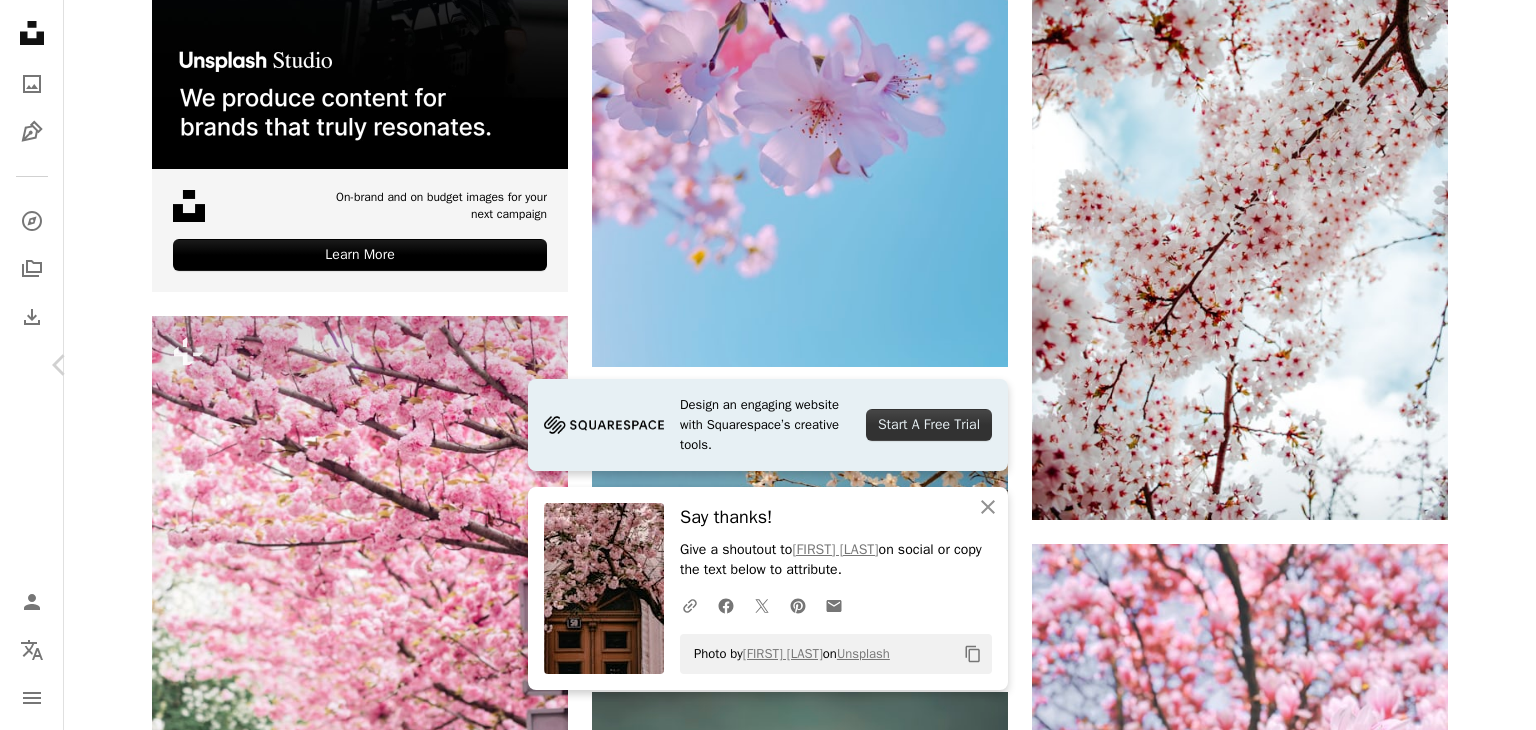click on "Chevron right" at bounding box center [1476, 365] 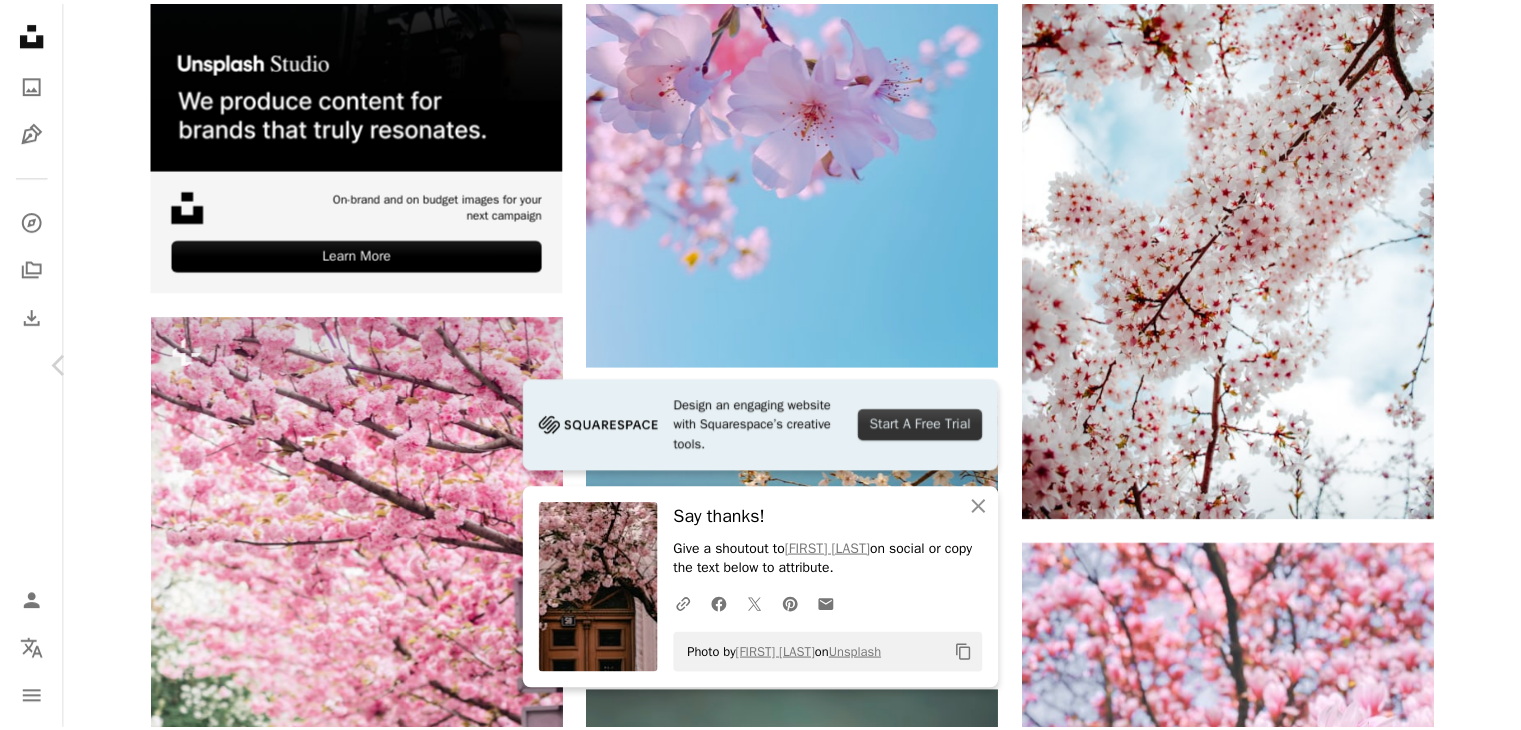 scroll, scrollTop: 0, scrollLeft: 0, axis: both 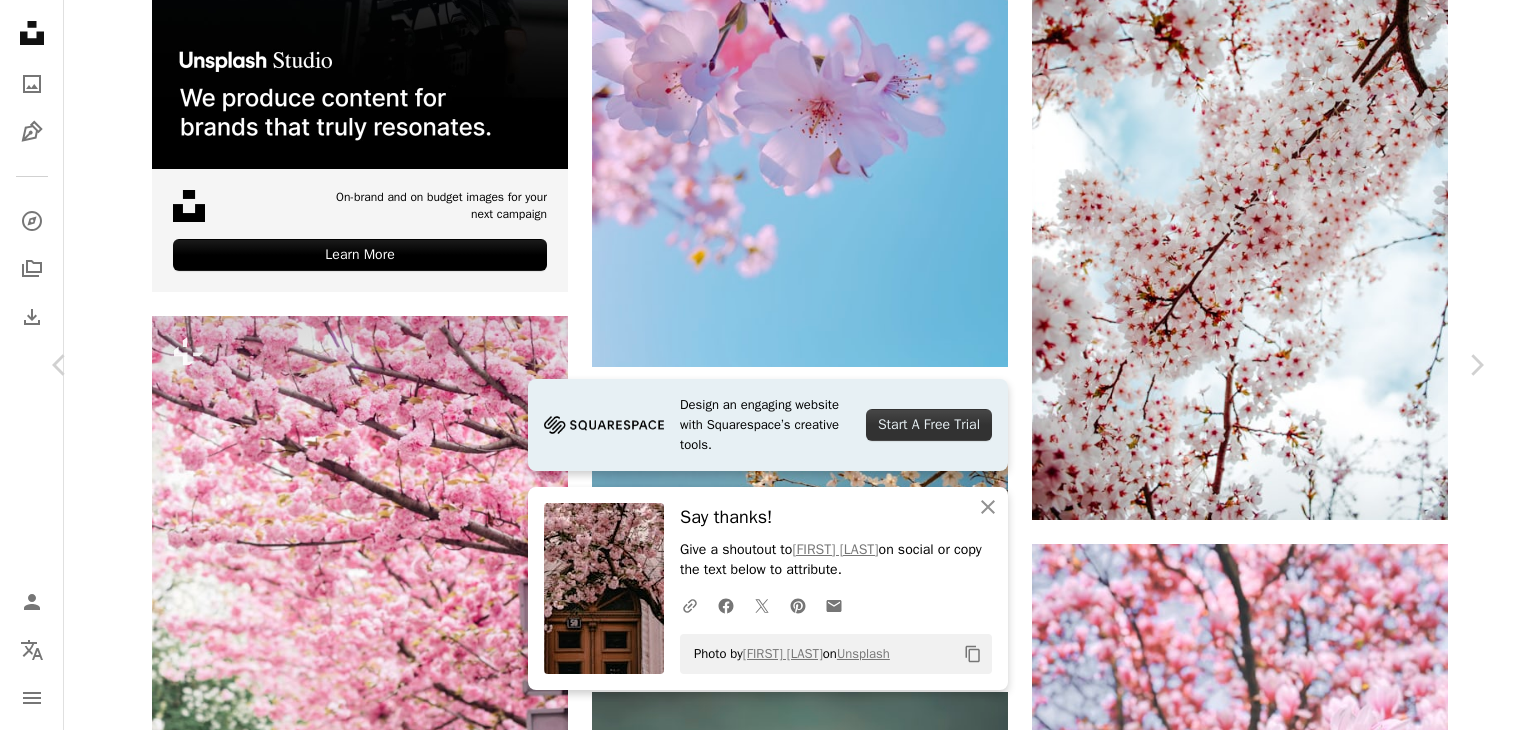 click on "An X shape" at bounding box center (20, 20) 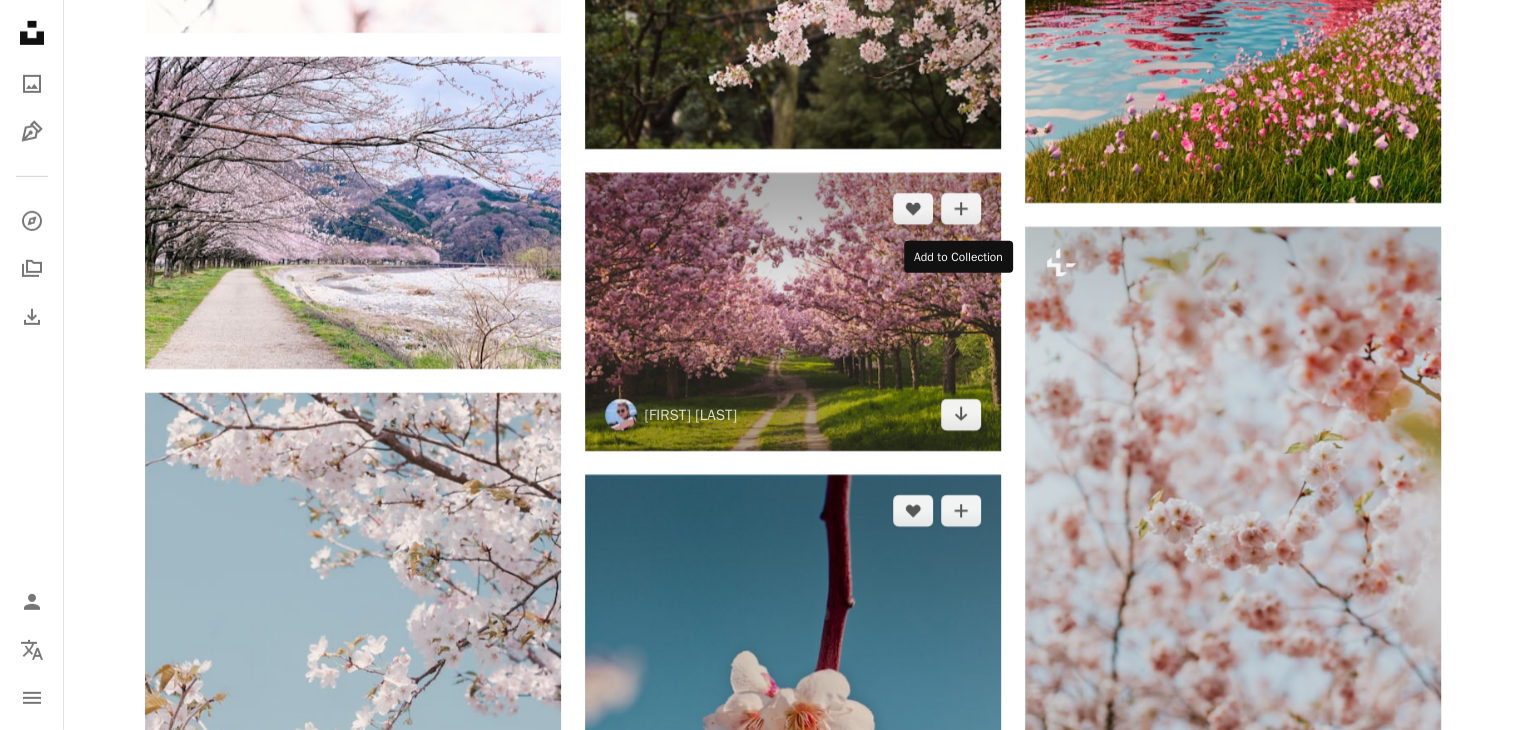 scroll, scrollTop: 6696, scrollLeft: 0, axis: vertical 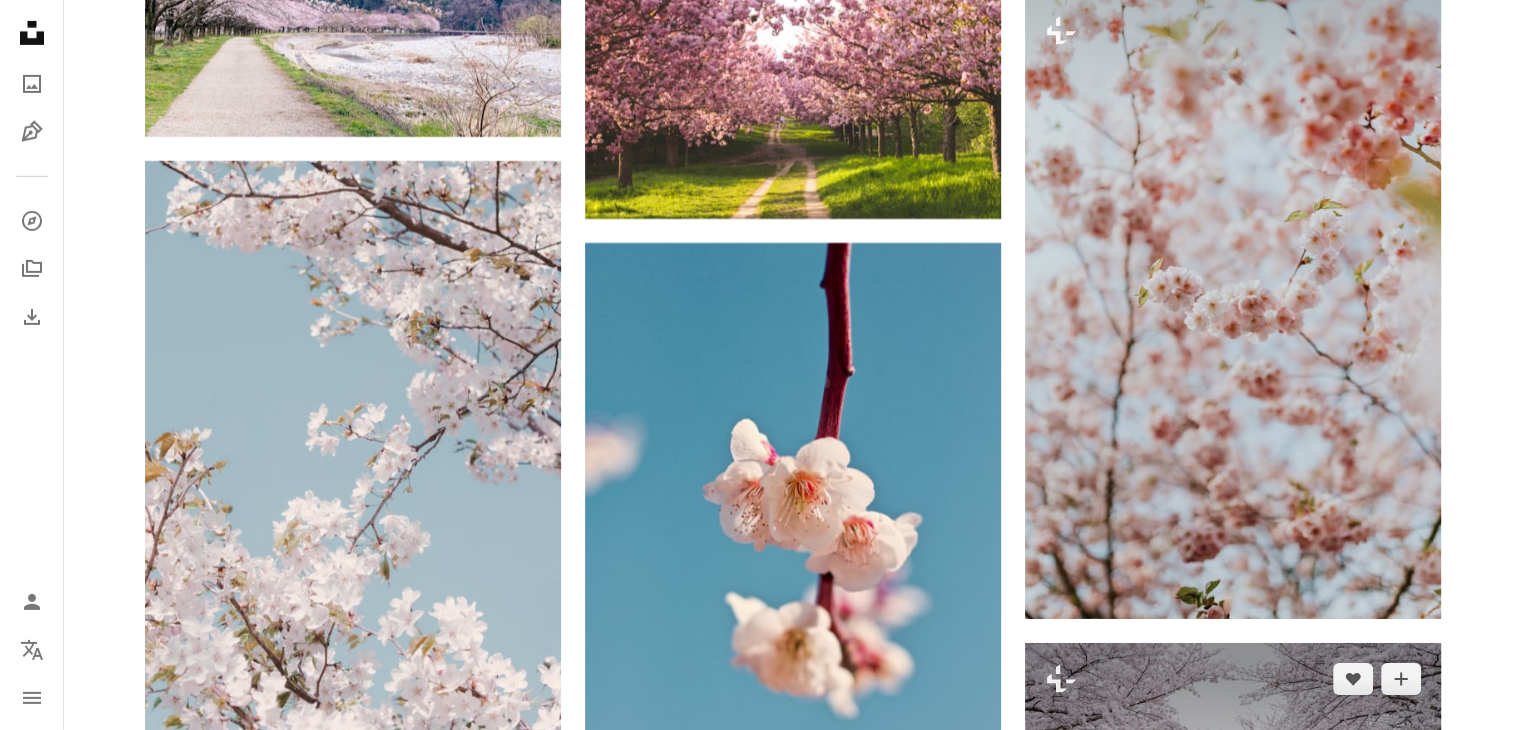 click at bounding box center (1233, 955) 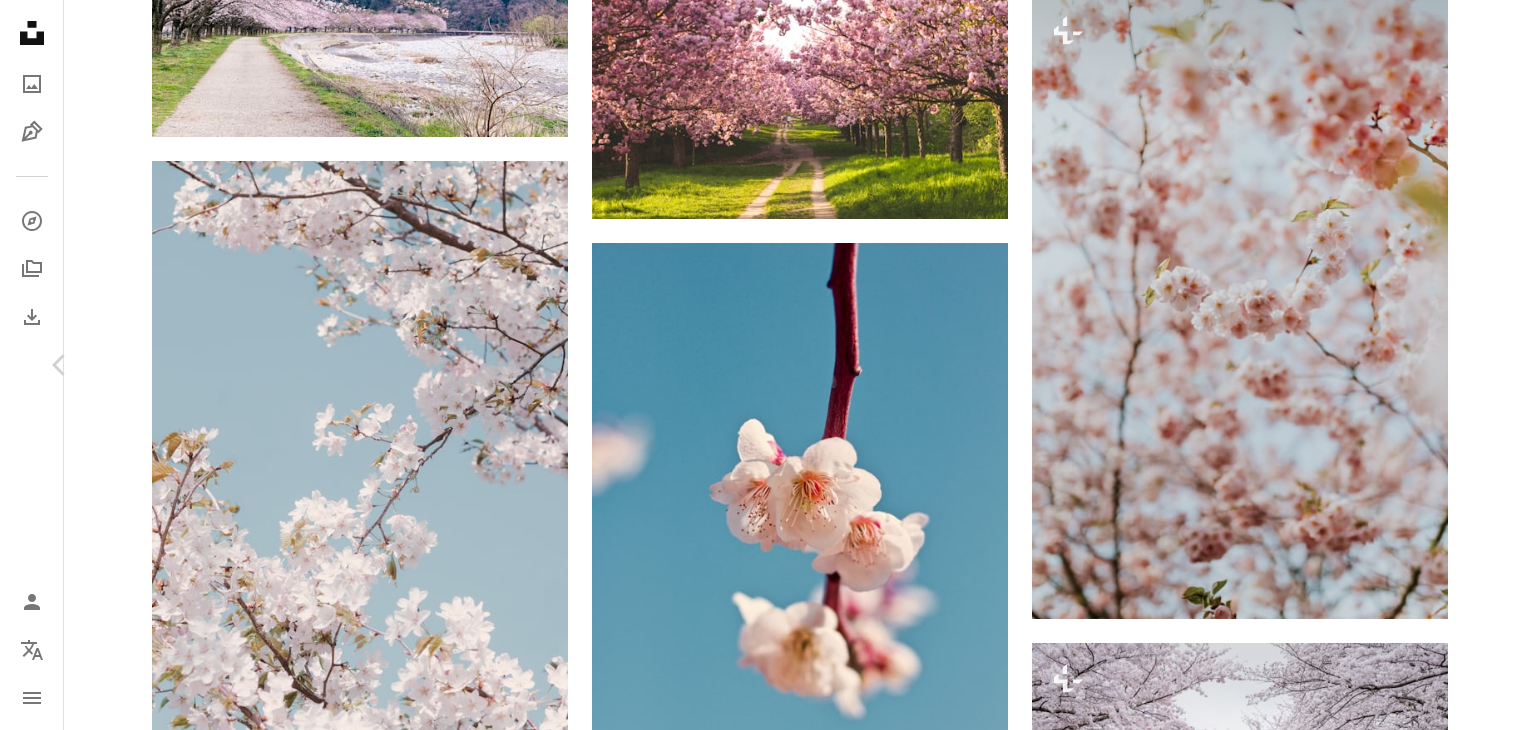 click on "Chevron right" at bounding box center [1476, 365] 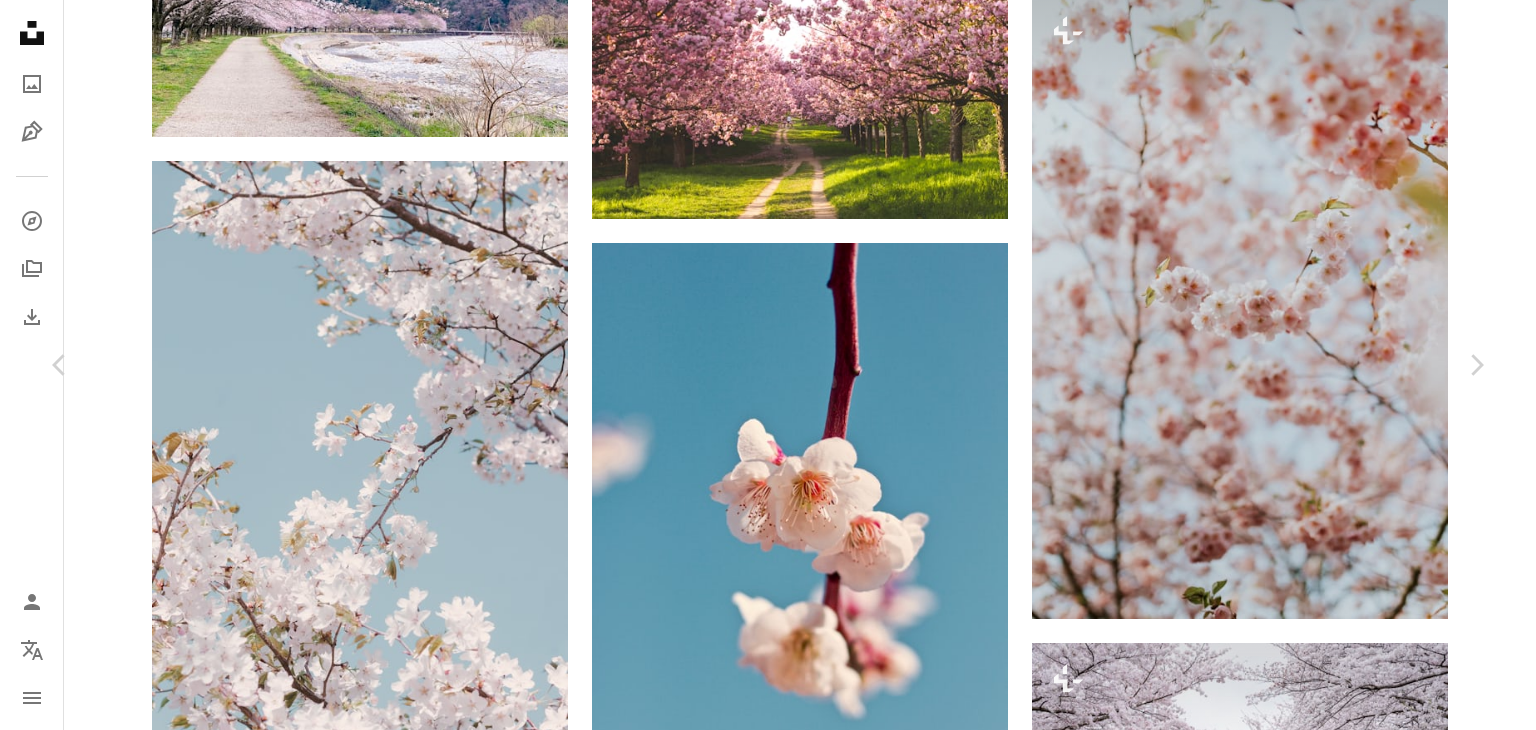 click on "An X shape" at bounding box center [20, 20] 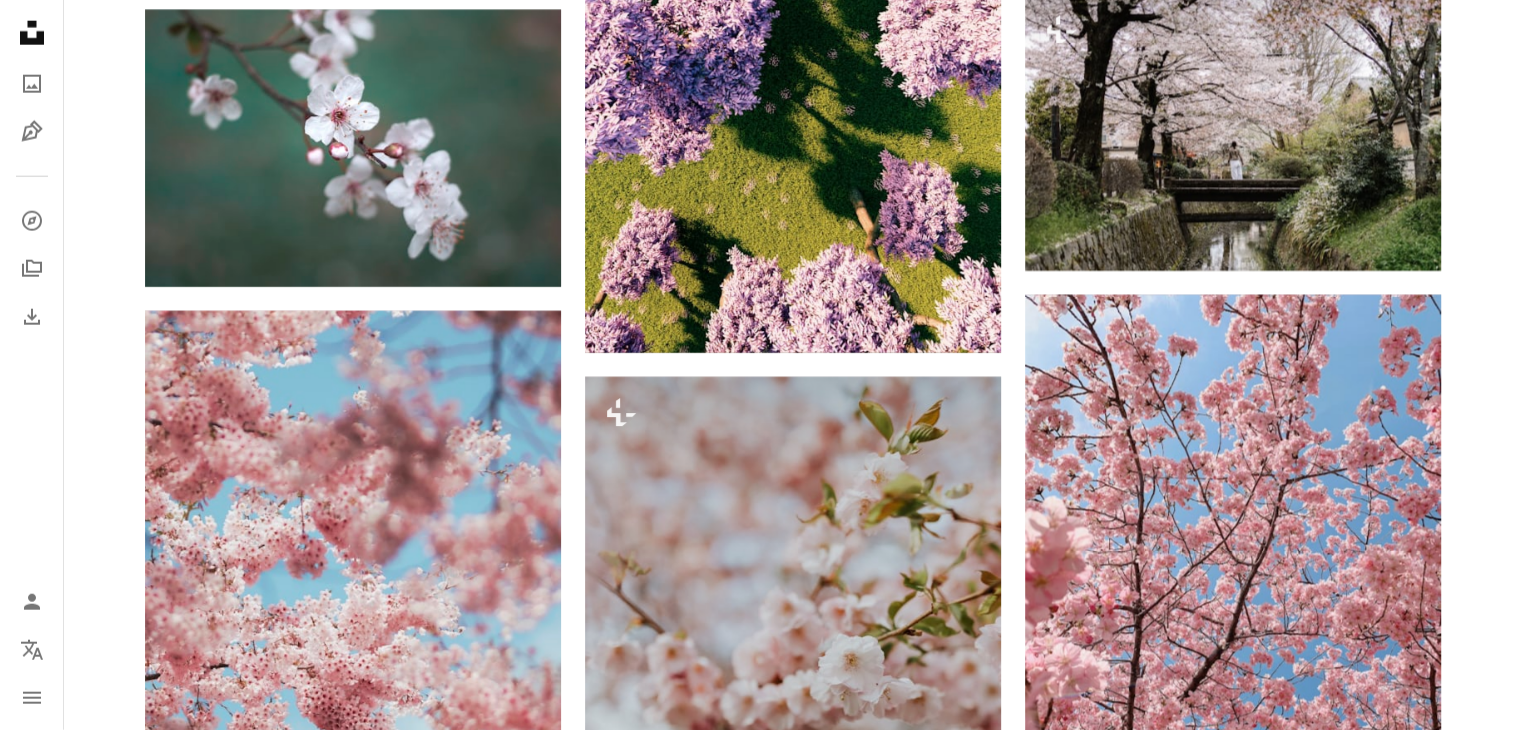 scroll, scrollTop: 13028, scrollLeft: 0, axis: vertical 